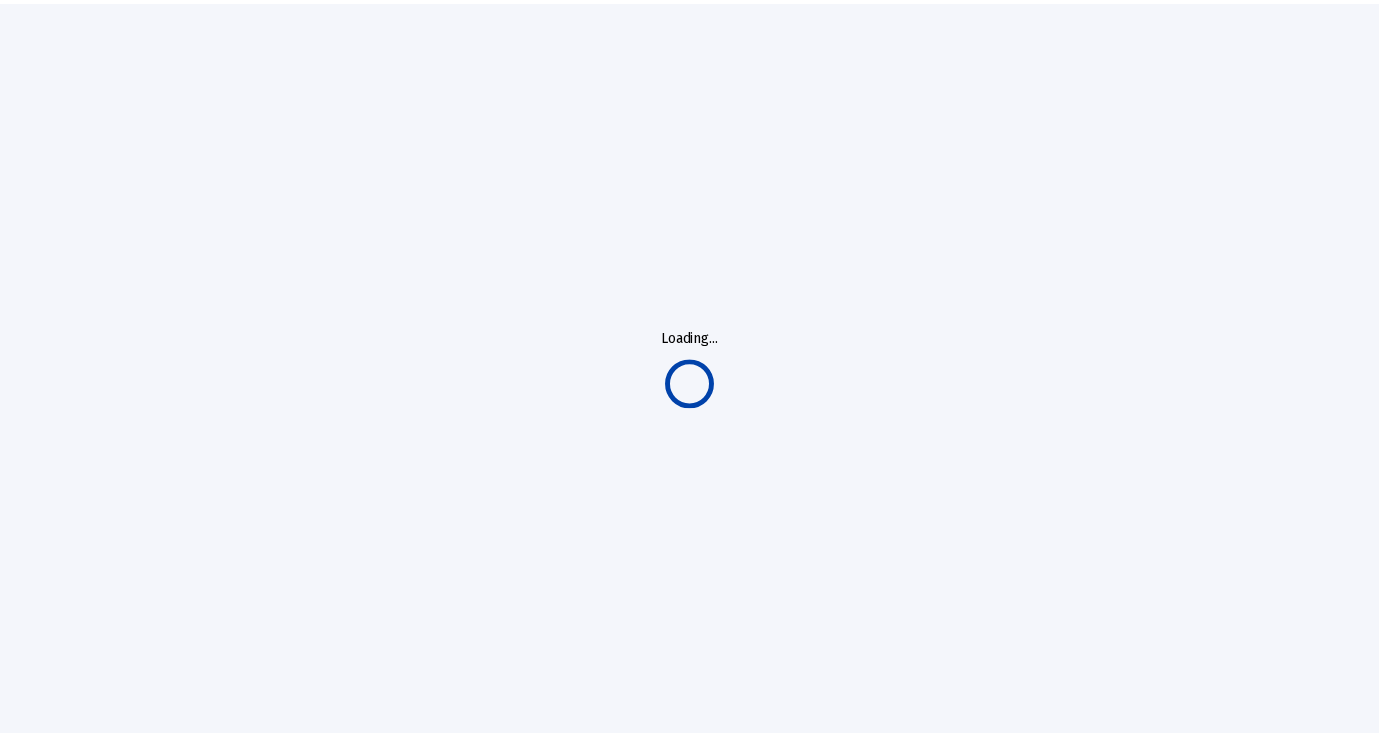 scroll, scrollTop: 0, scrollLeft: 0, axis: both 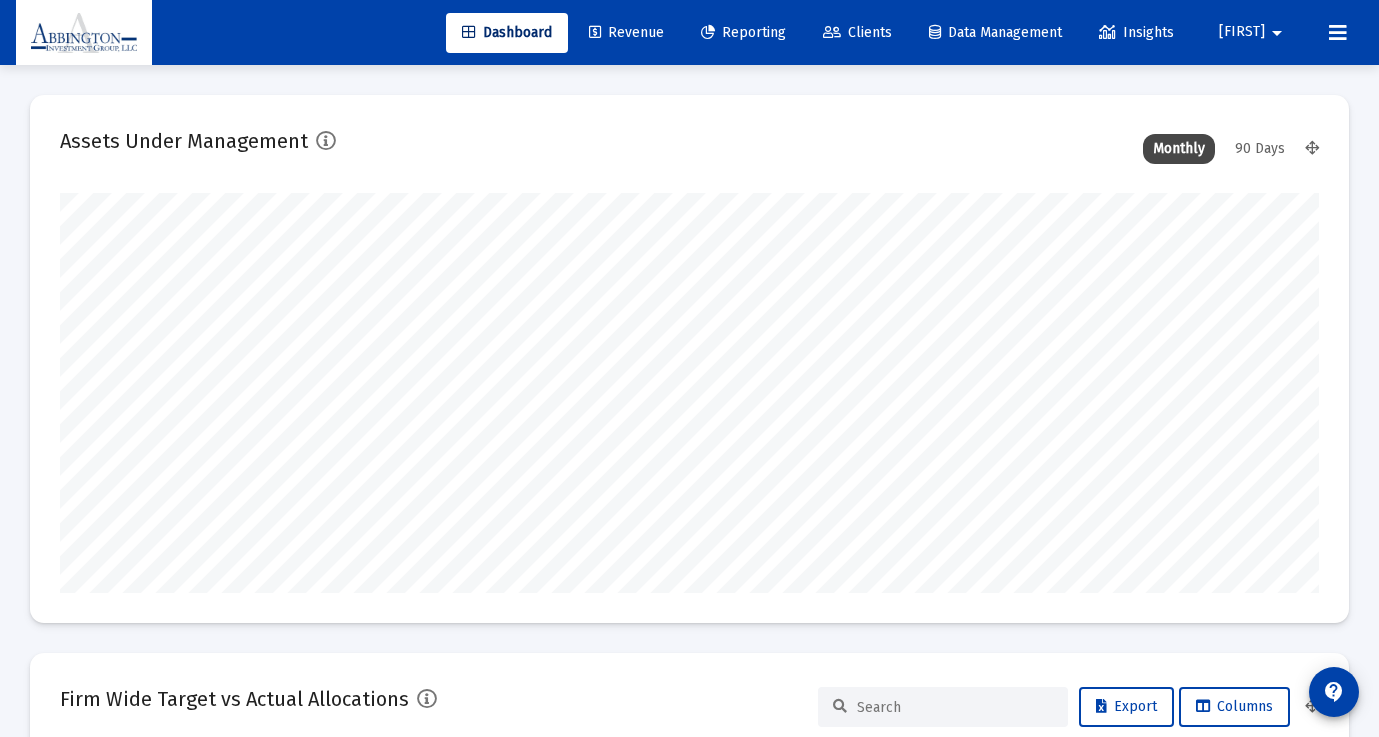 click on "Clients" at bounding box center [857, 32] 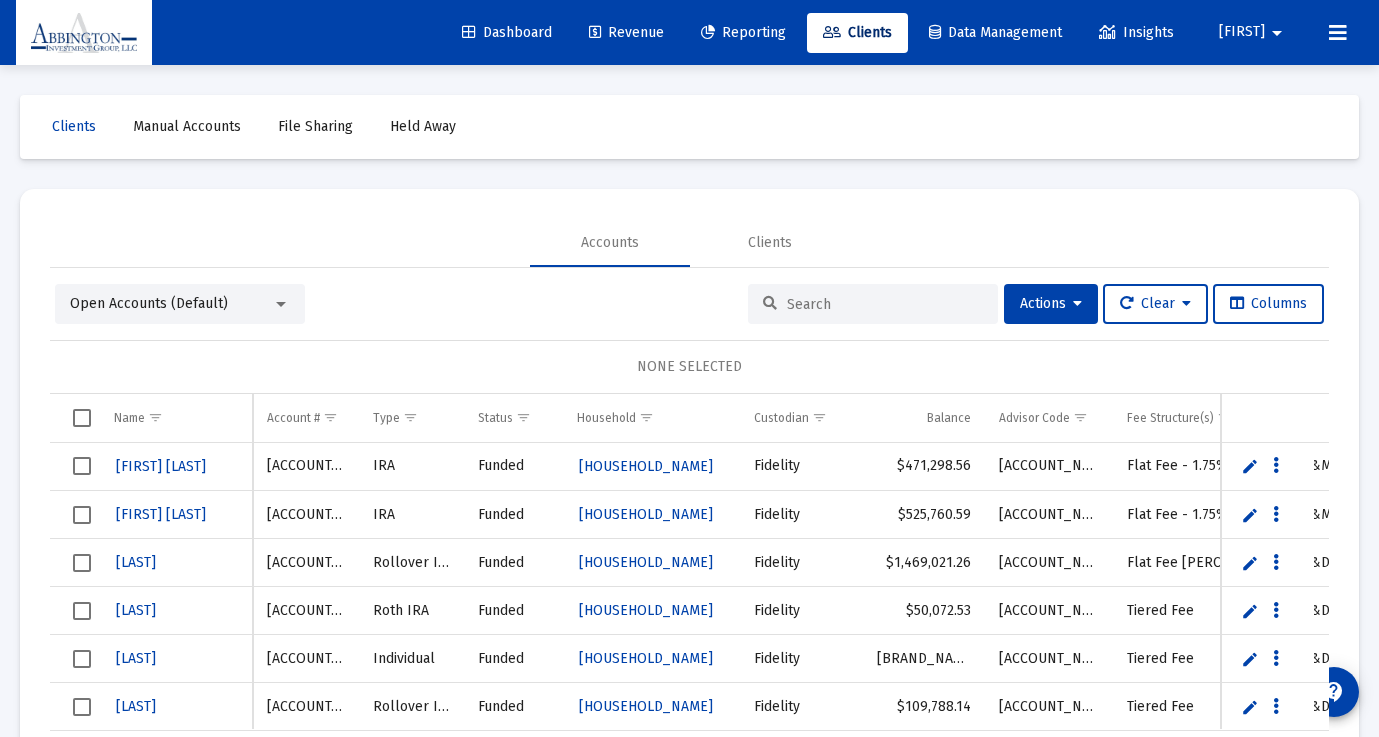 click at bounding box center (885, 304) 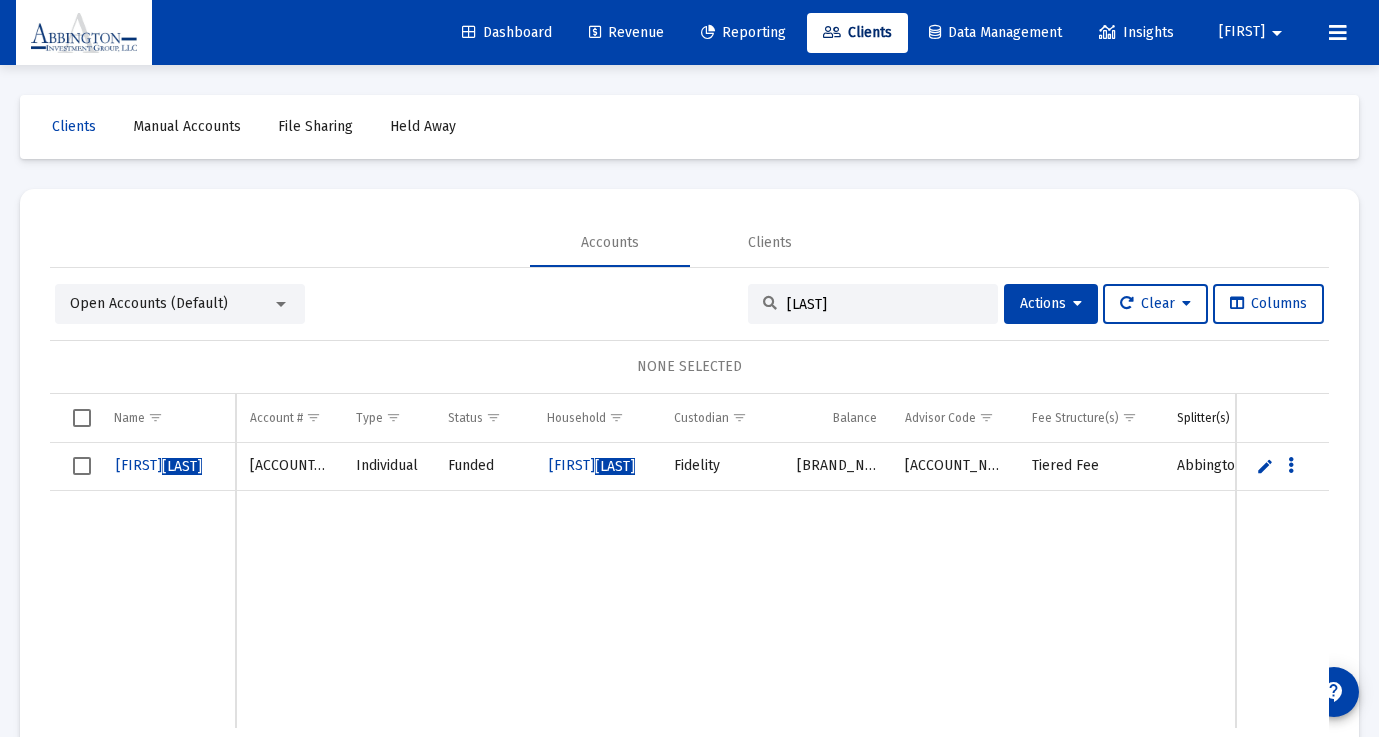 type on "[LAST]" 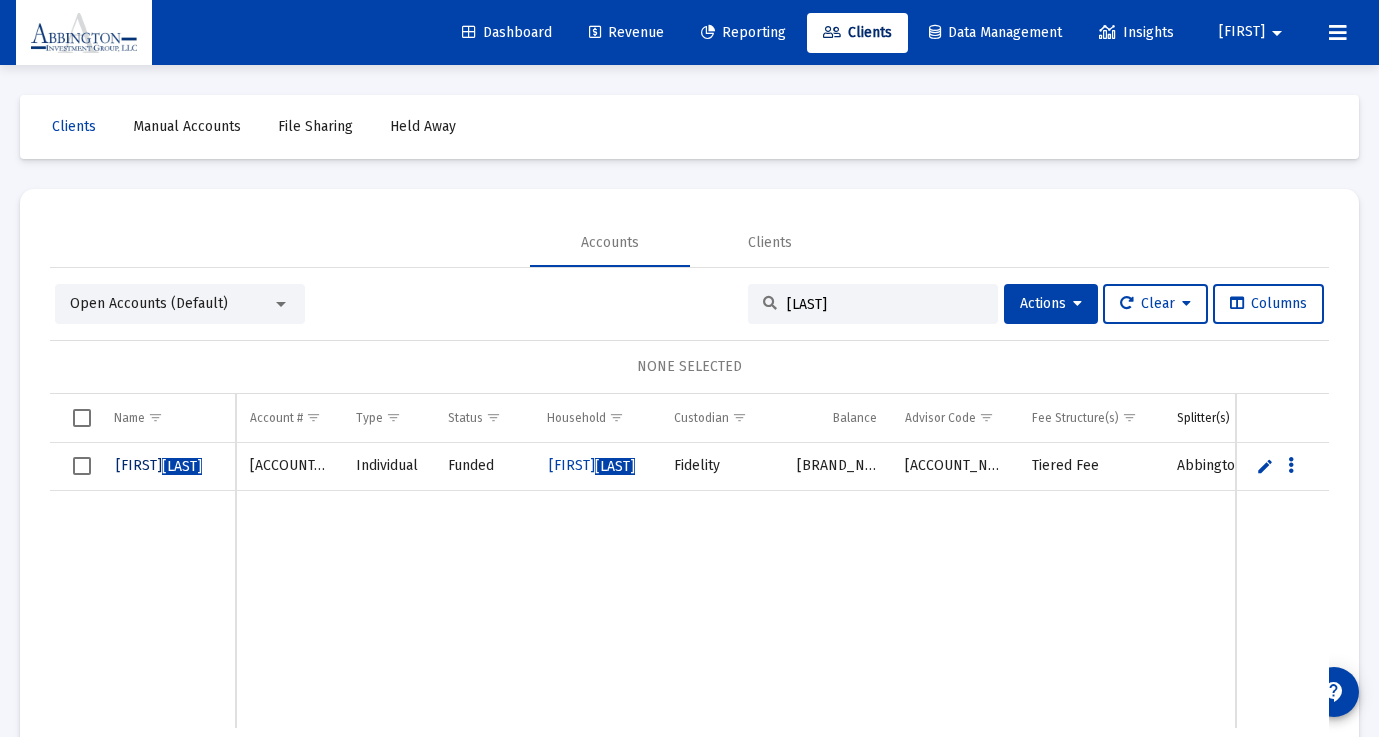 click on "[FIRST] [LAST]" at bounding box center (159, 465) 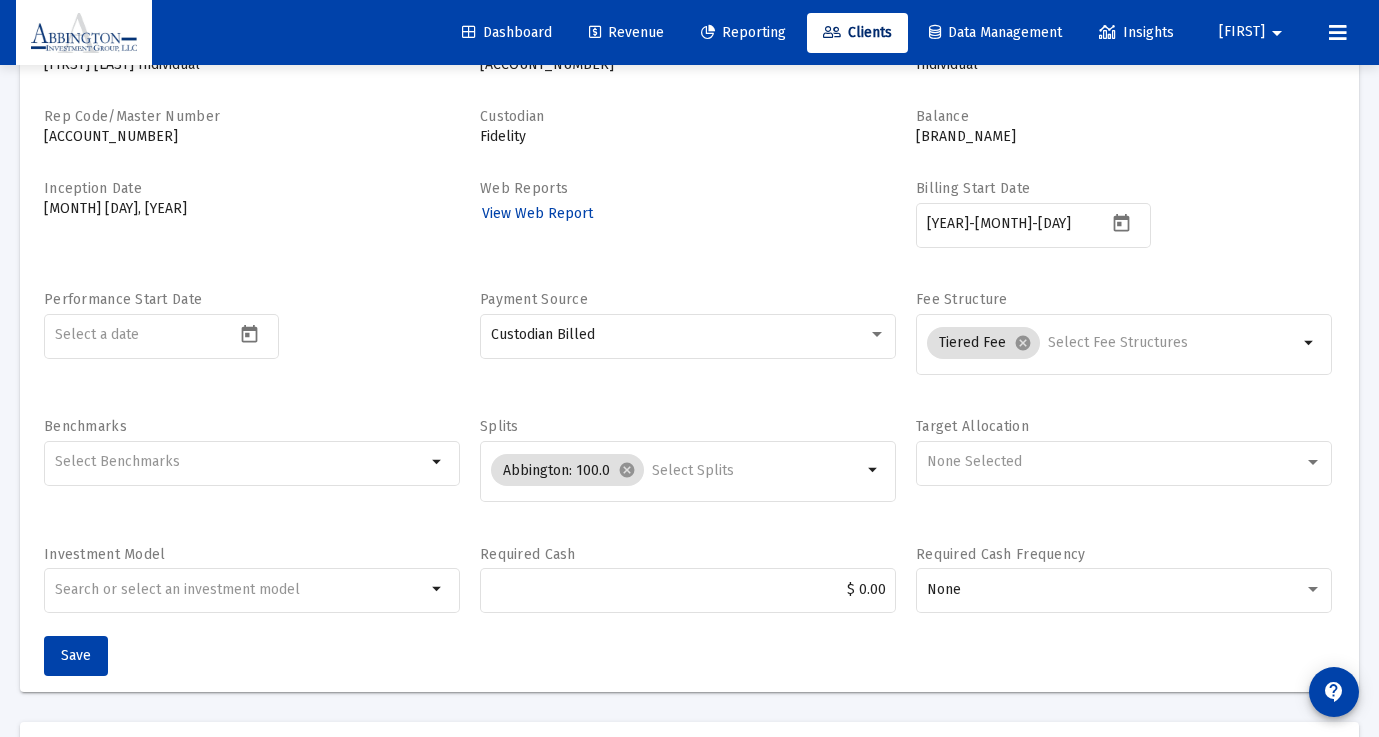scroll, scrollTop: 187, scrollLeft: 0, axis: vertical 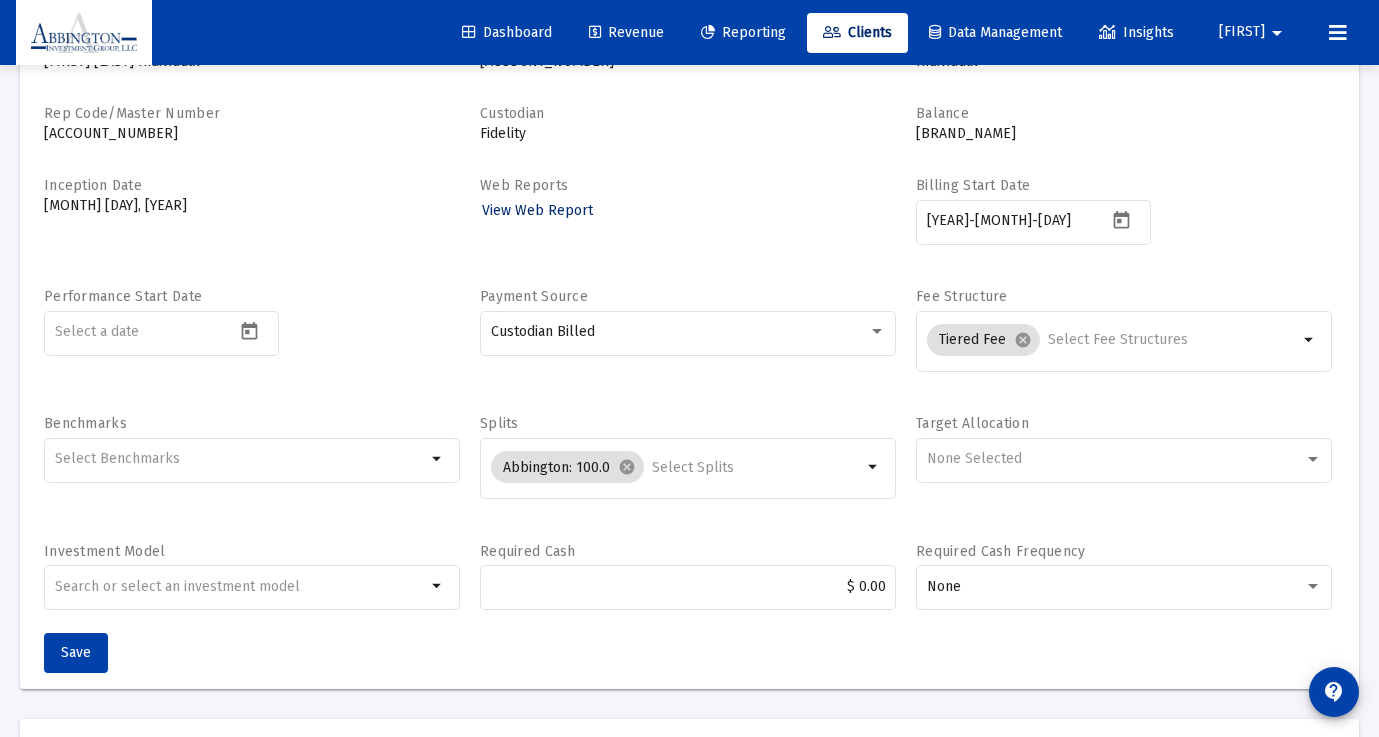 click on "View Web Report" at bounding box center [537, 210] 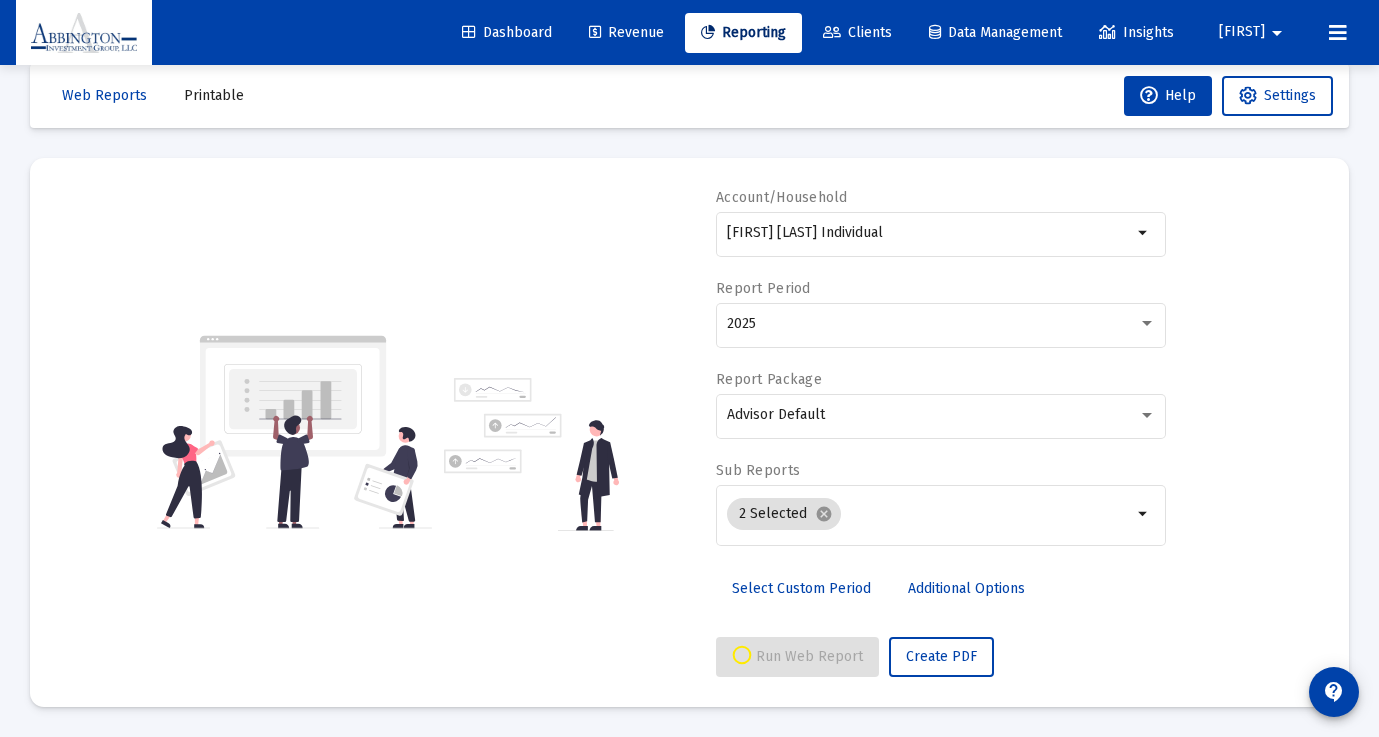 scroll, scrollTop: 31, scrollLeft: 0, axis: vertical 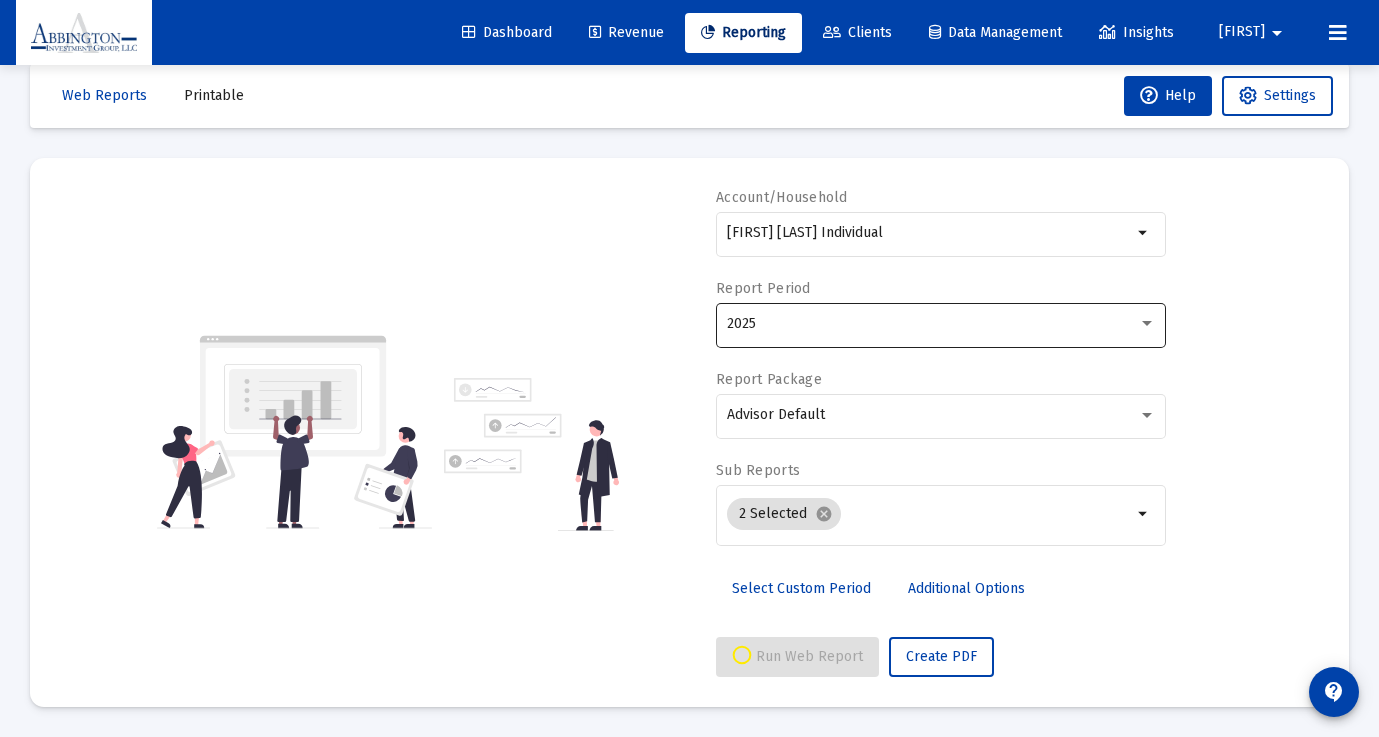 click on "2025" at bounding box center (941, 323) 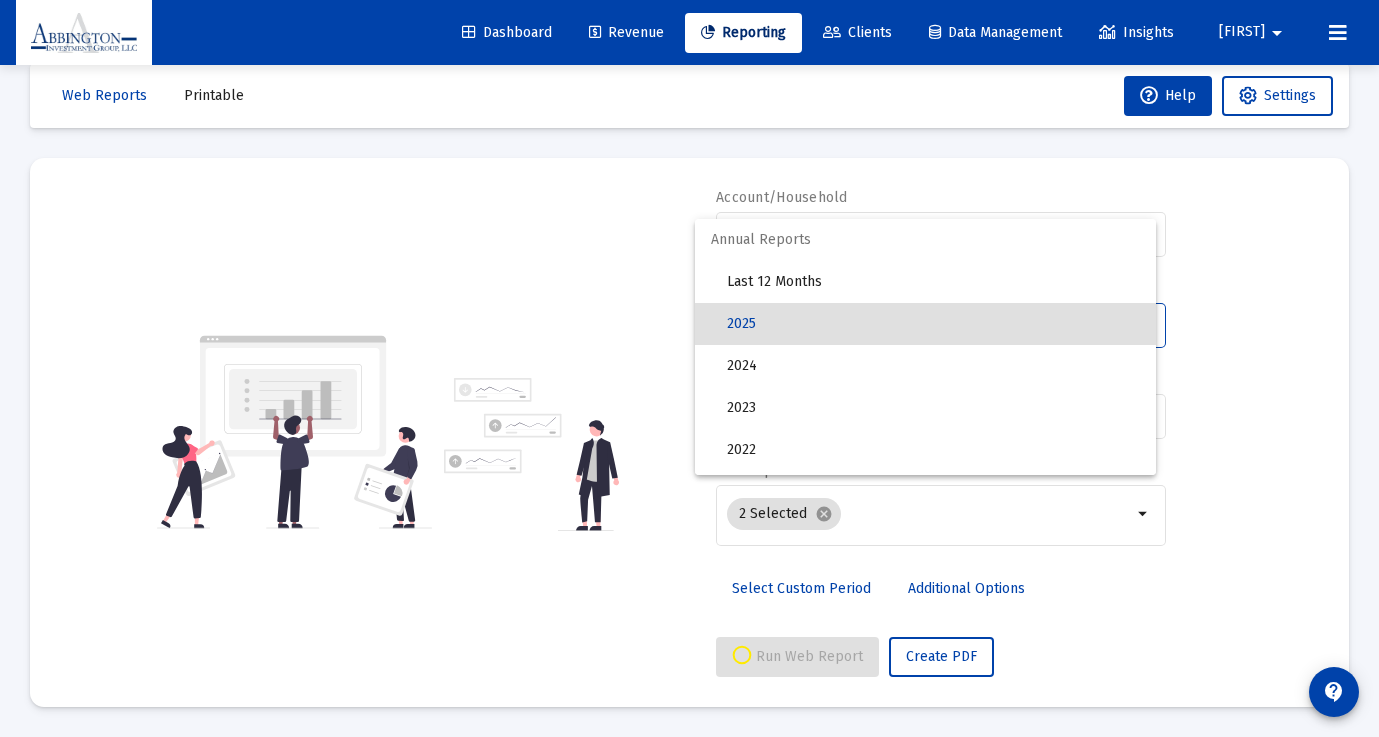 click on "2025" at bounding box center [933, 324] 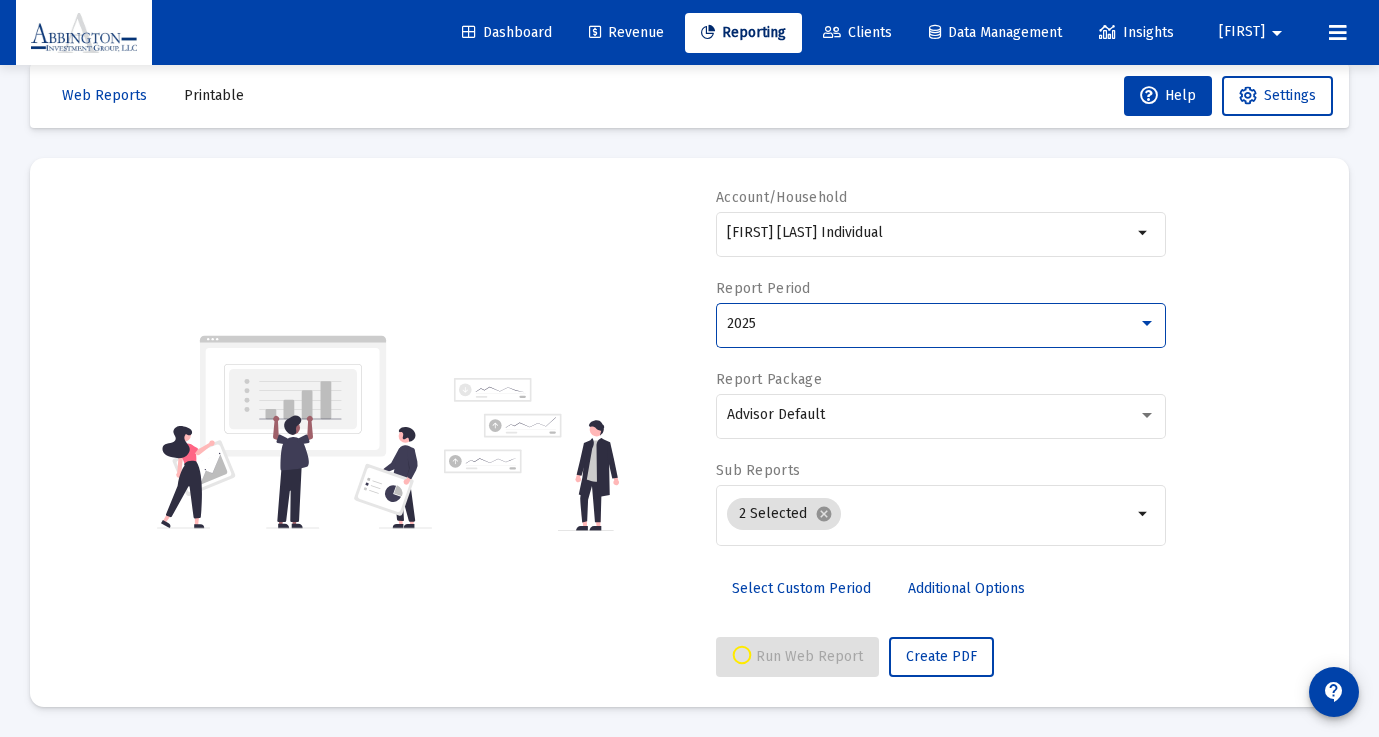 click on "Select Custom Period" at bounding box center [801, 588] 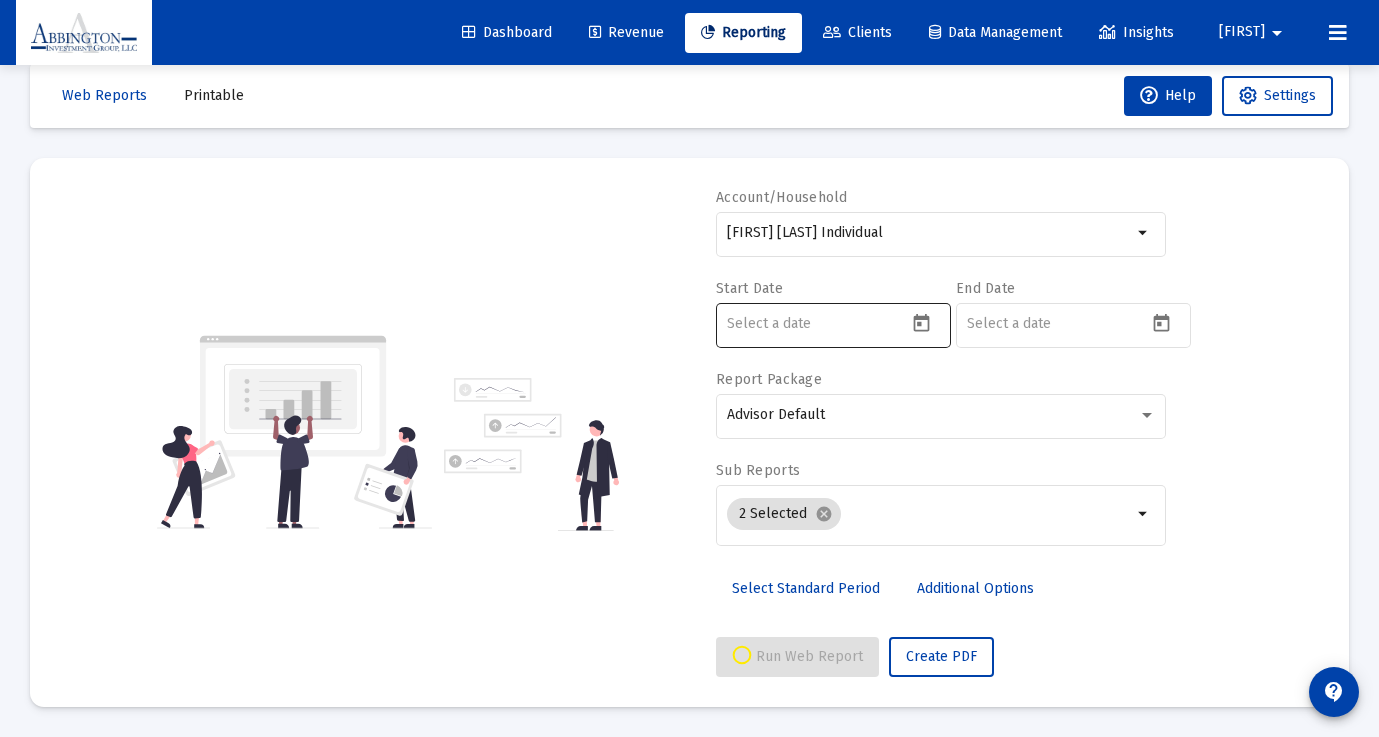 click at bounding box center [817, 324] 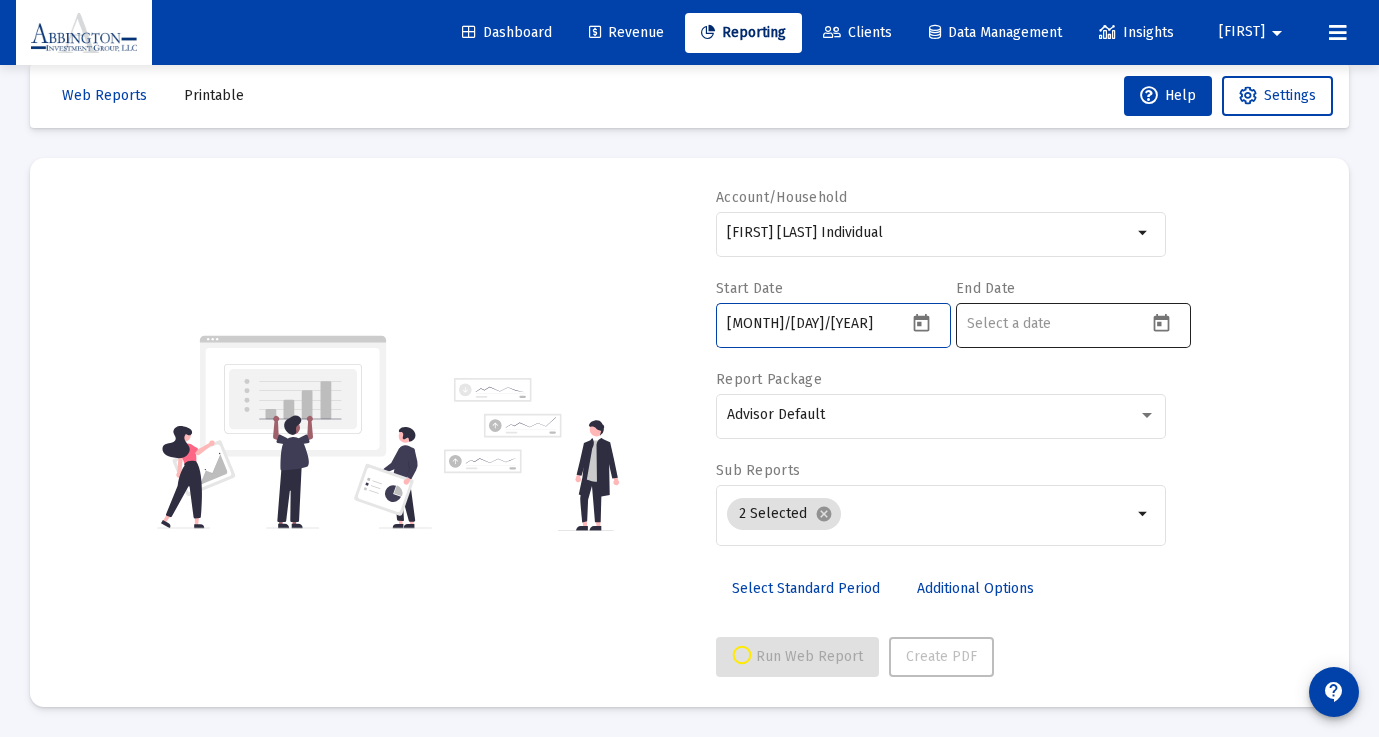 type on "[MONTH]/[DAY]/[YEAR]" 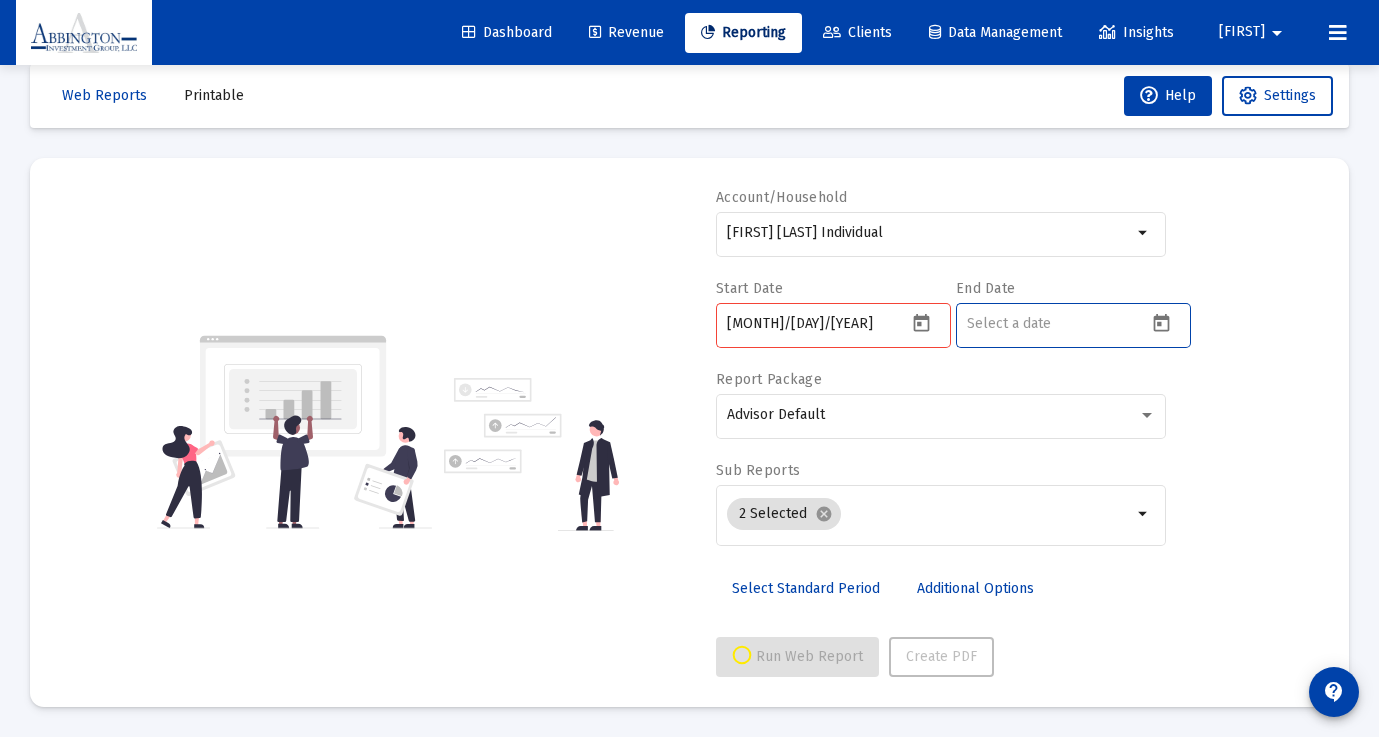 click at bounding box center [1057, 324] 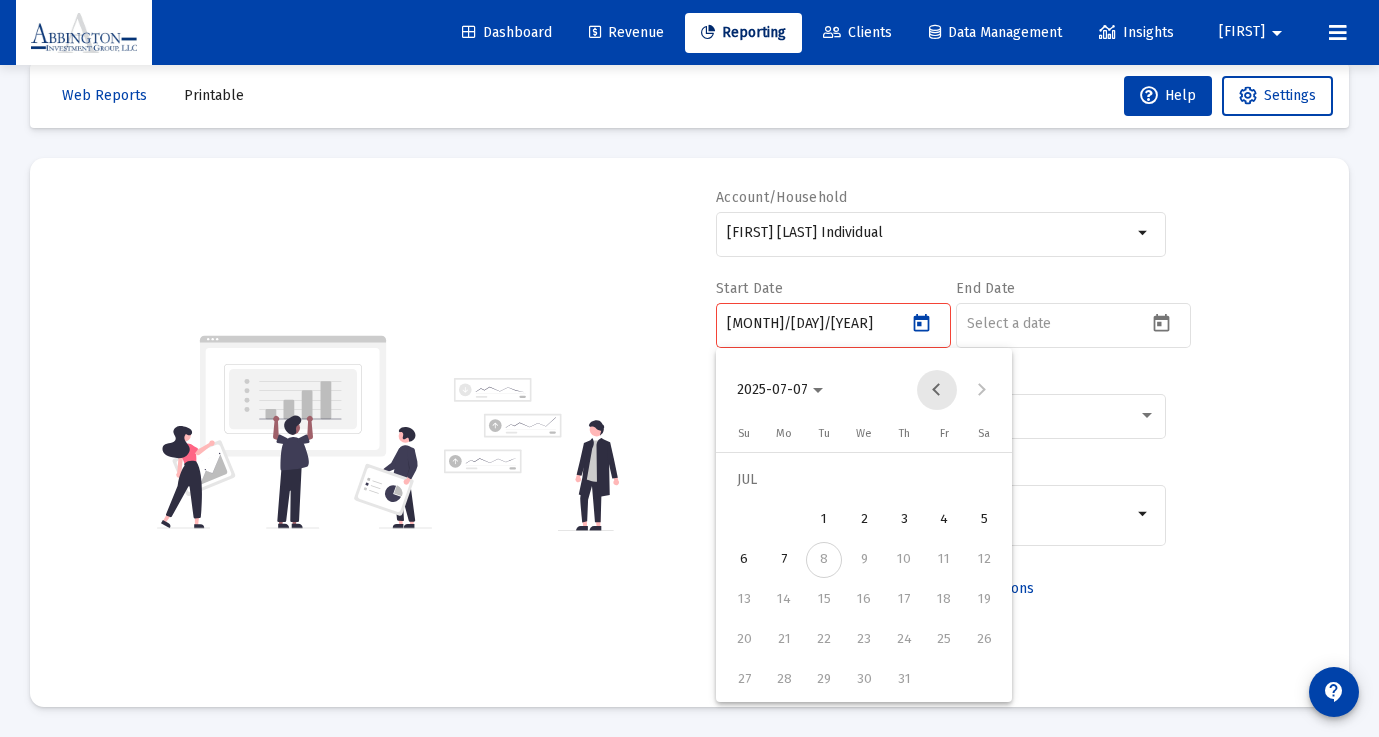 click at bounding box center (937, 390) 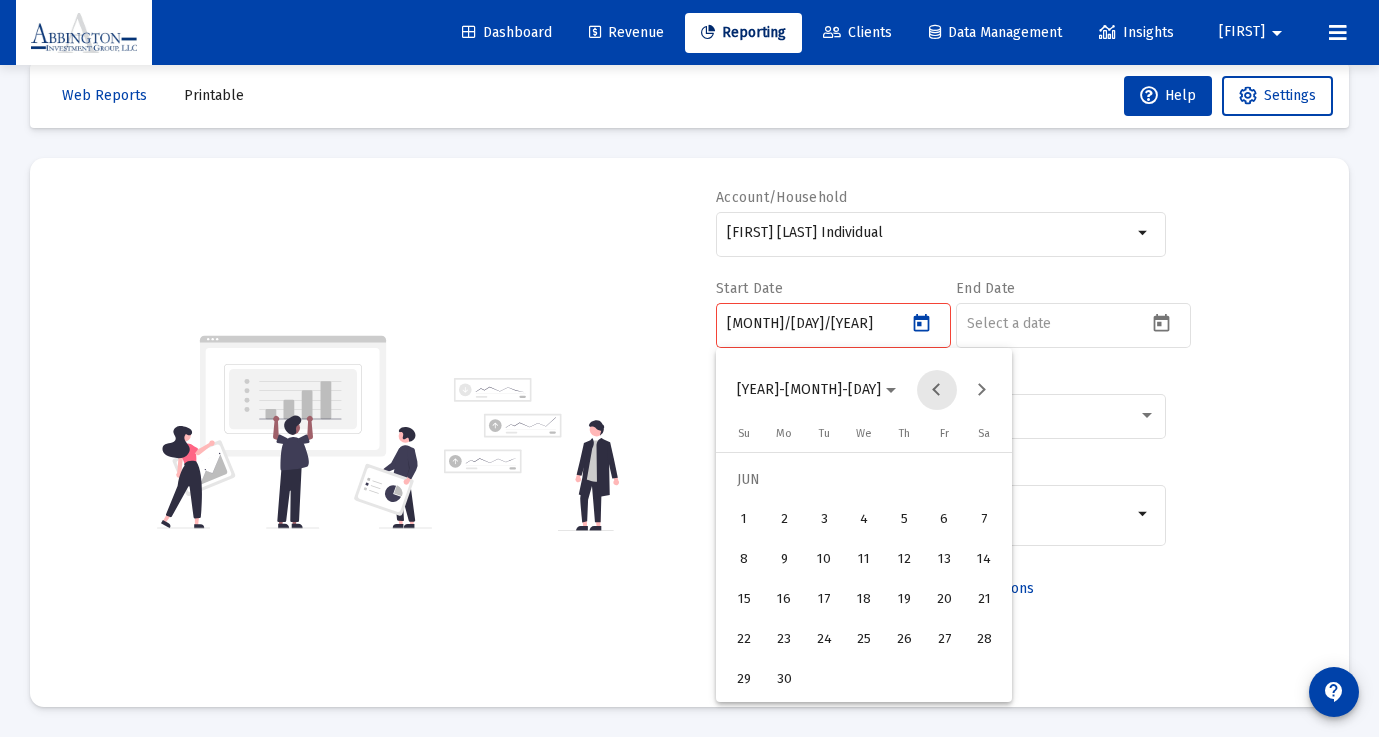 click at bounding box center [937, 390] 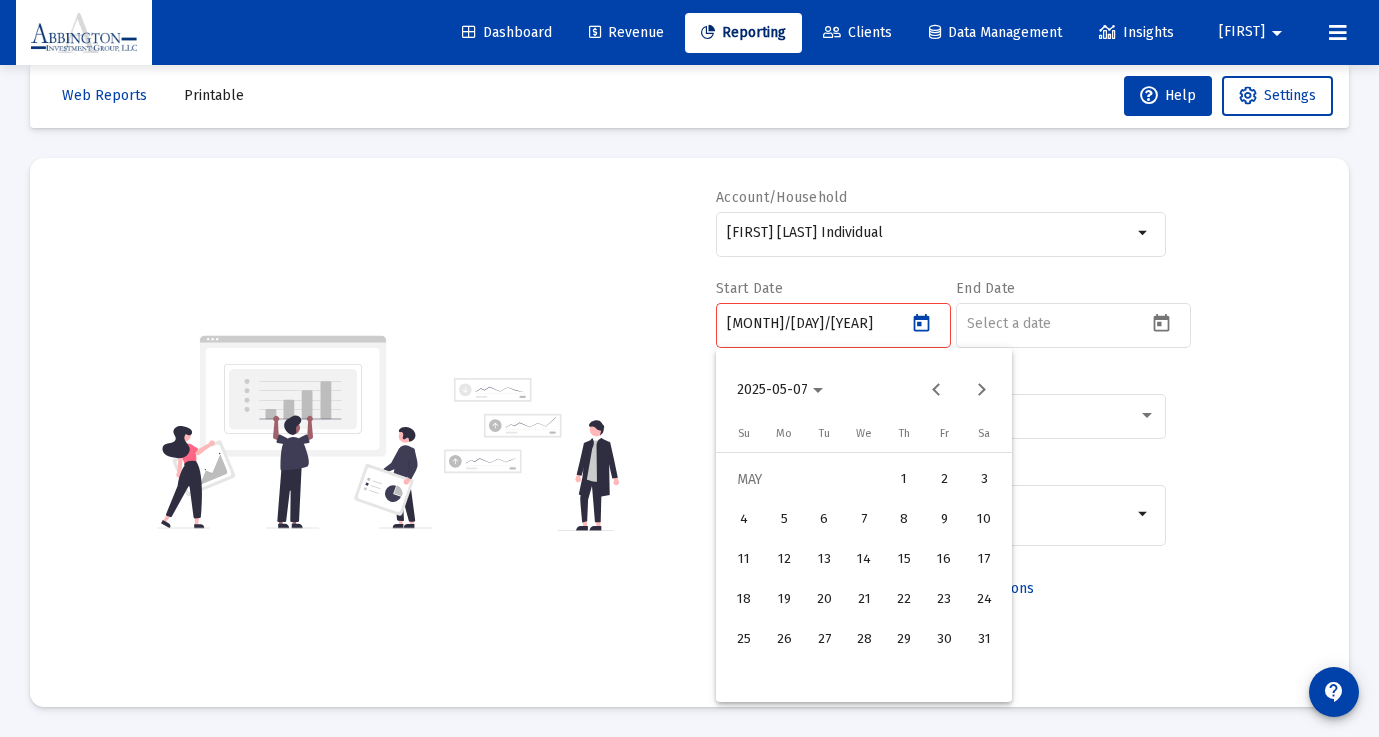 click on "31" at bounding box center [984, 640] 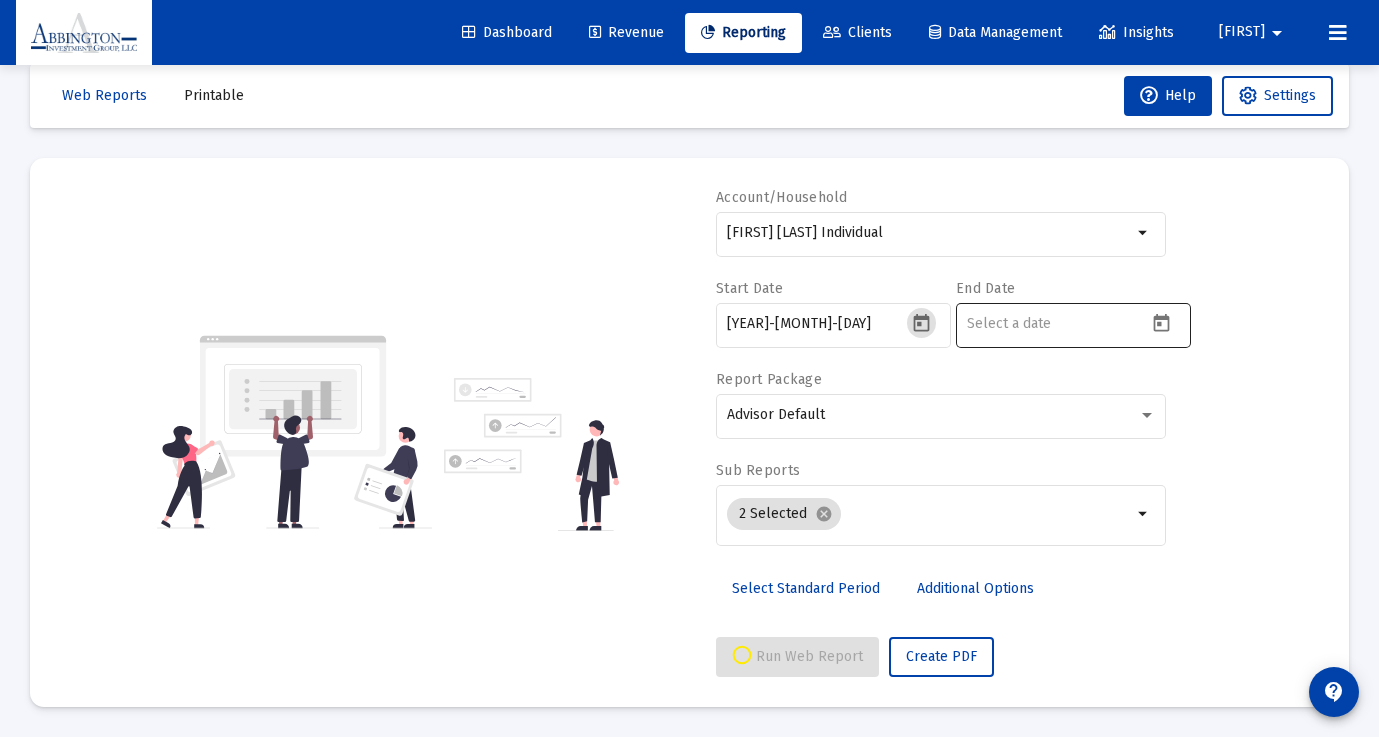 click at bounding box center (1161, 323) 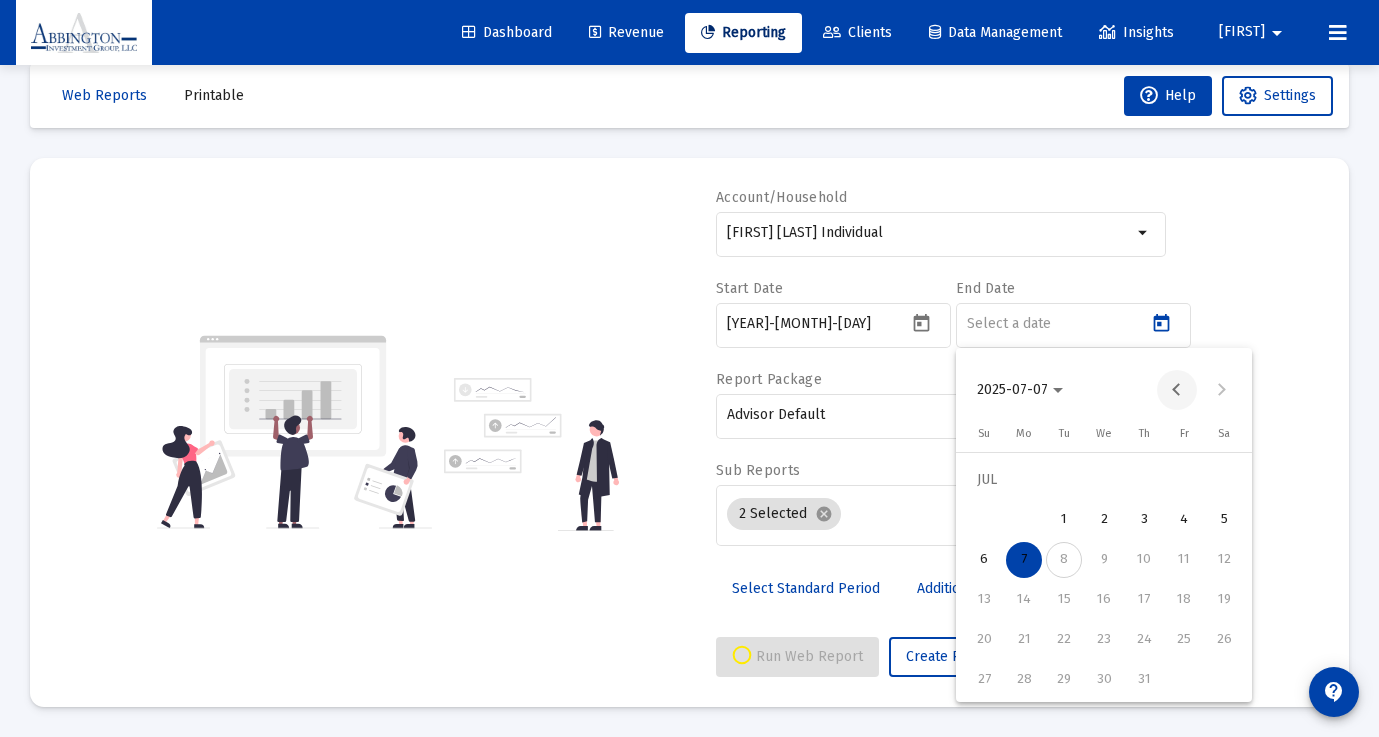 click at bounding box center (1177, 390) 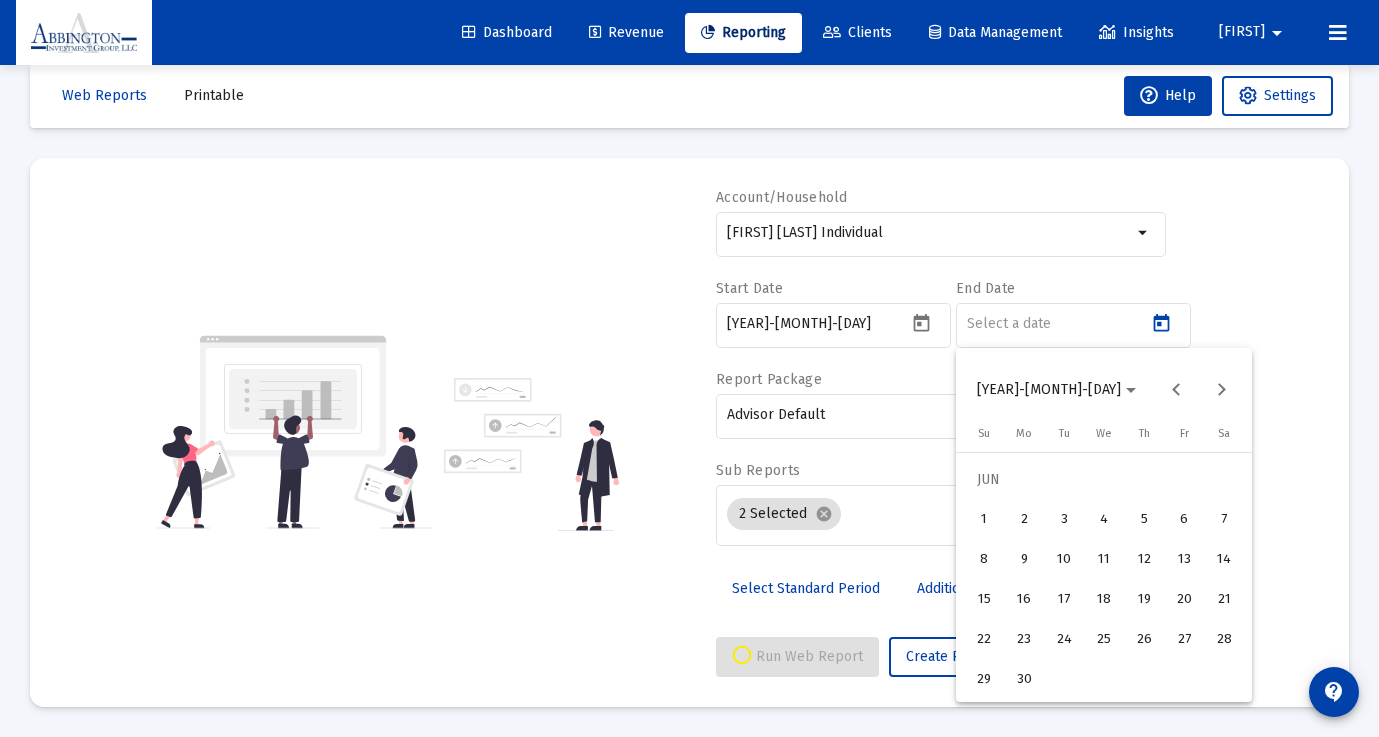 click on "30" at bounding box center (1024, 680) 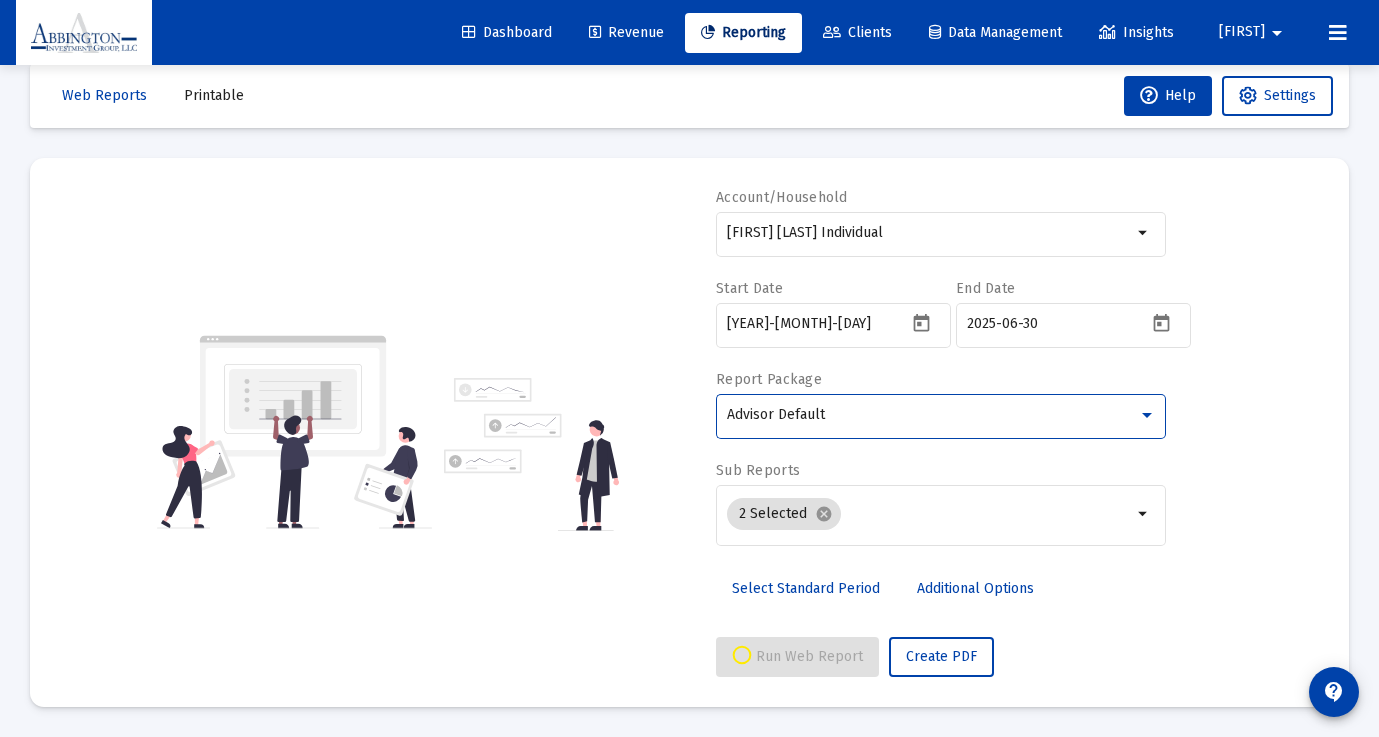 click at bounding box center [1147, 415] 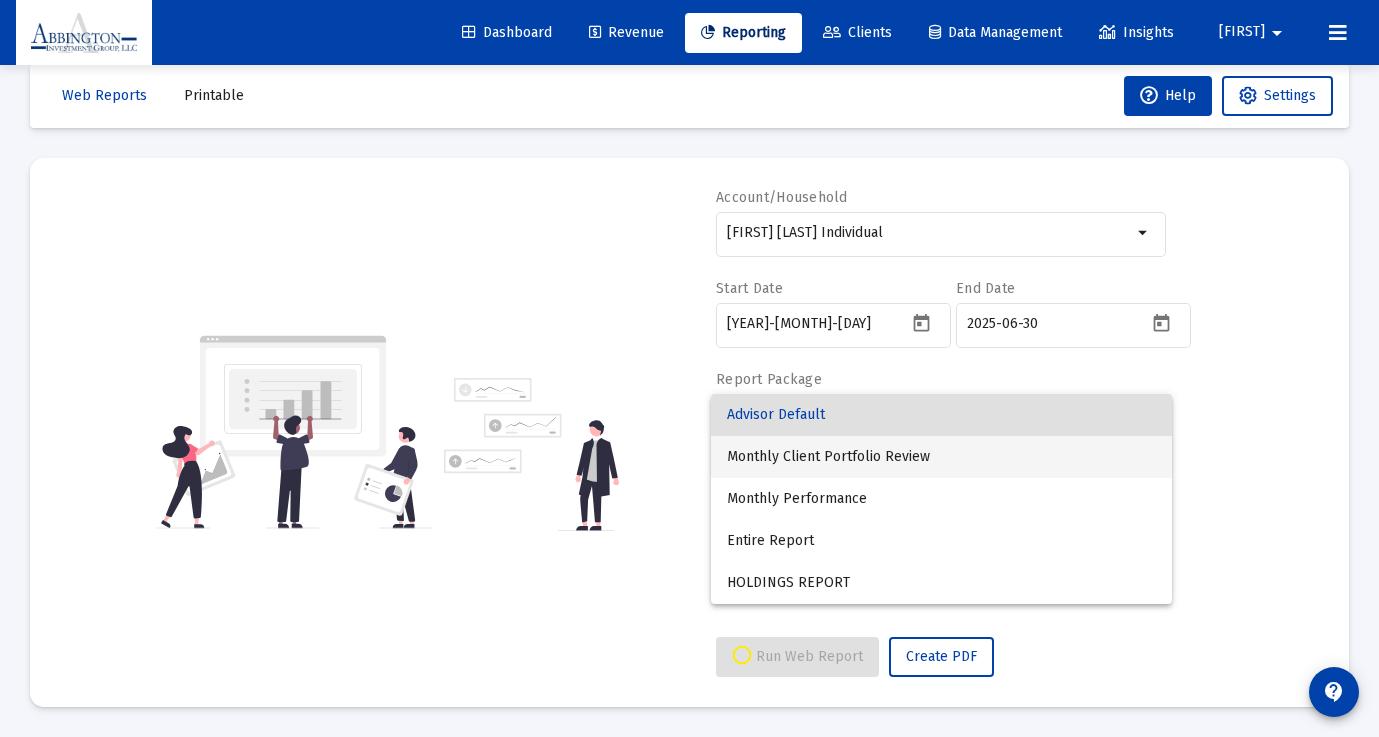 click on "Monthly Client Portfolio Review" at bounding box center (941, 457) 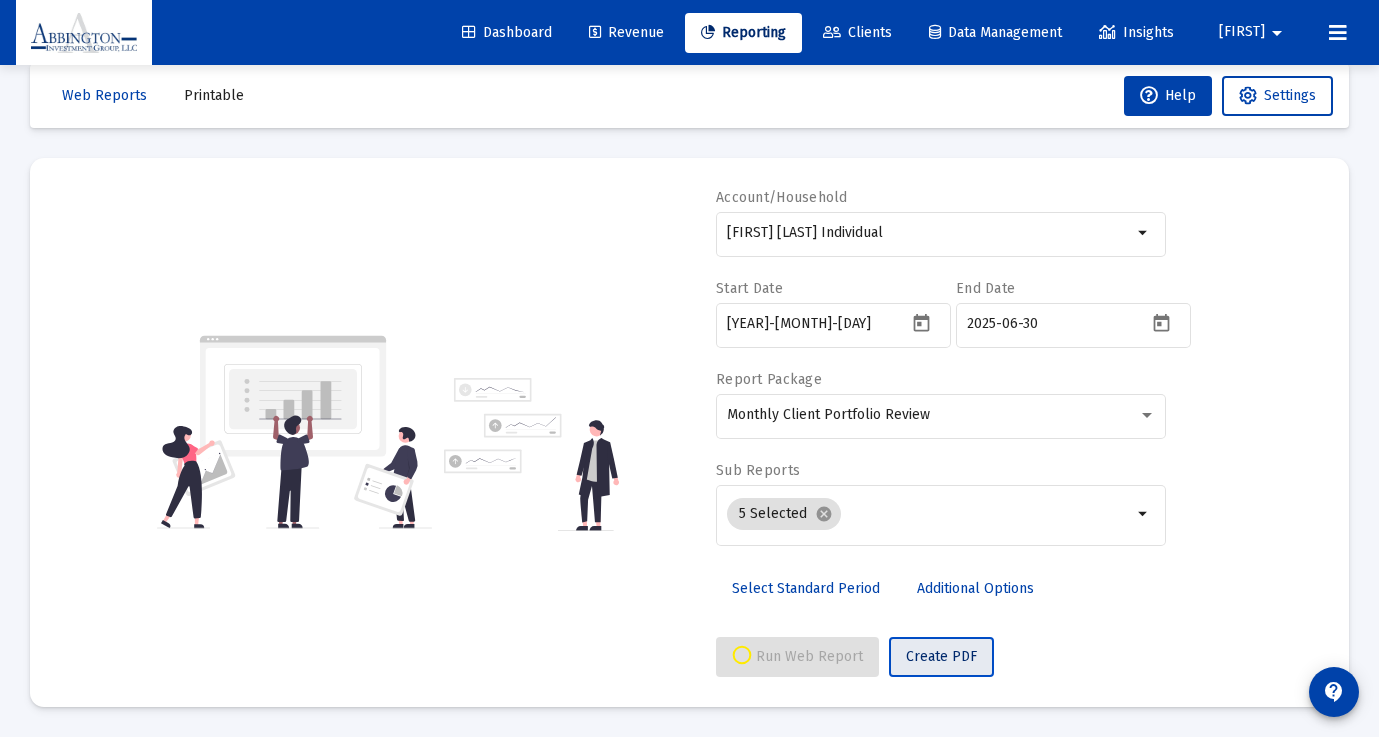 click on "Create PDF" at bounding box center (941, 656) 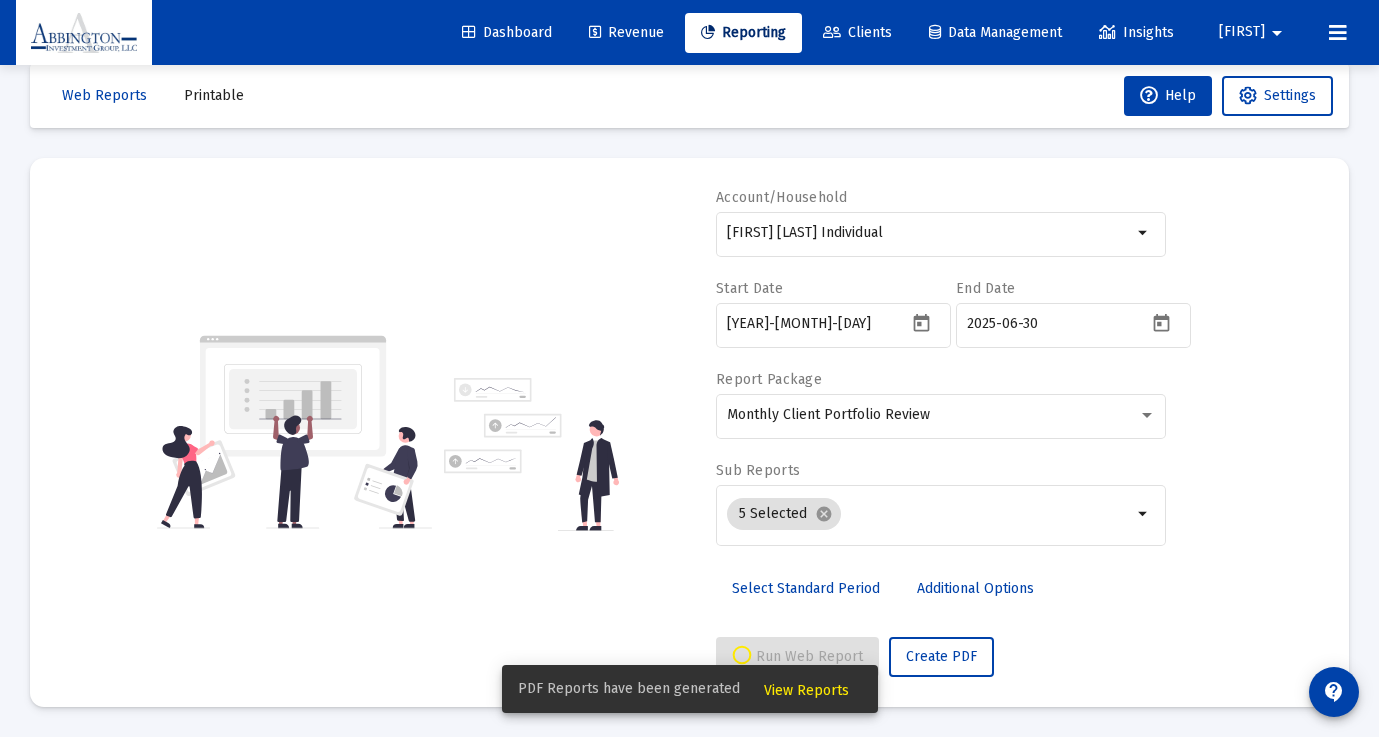click on "View Reports" at bounding box center [806, 690] 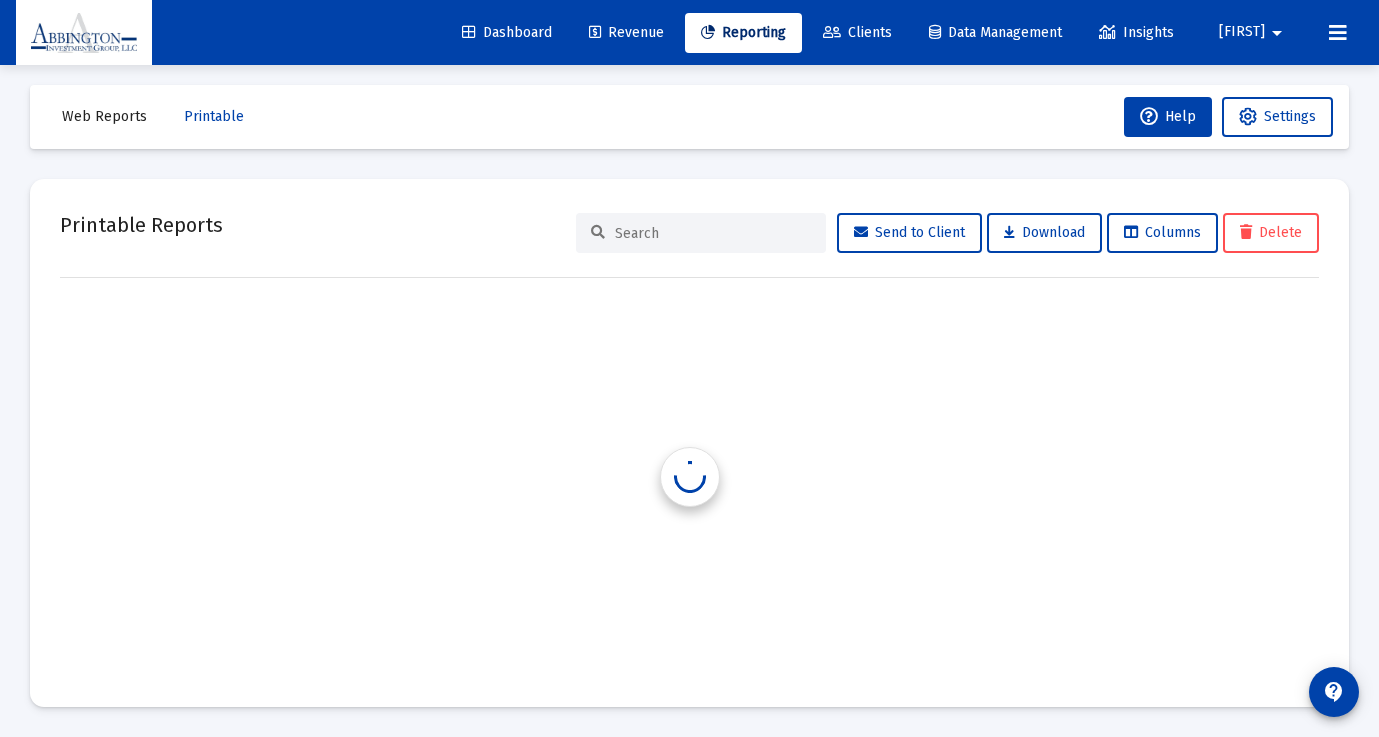 scroll, scrollTop: 10, scrollLeft: 0, axis: vertical 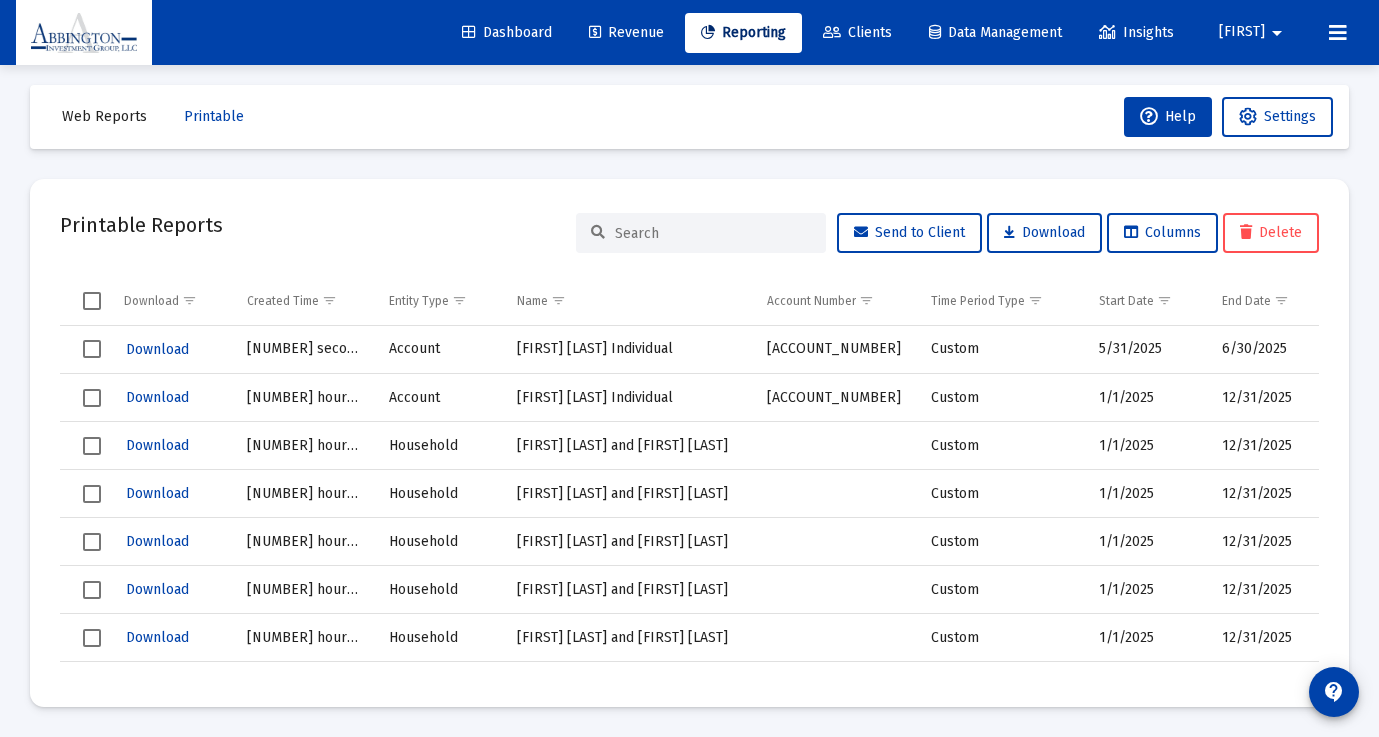 click on "[NUMBER] seconds ago" at bounding box center [304, 350] 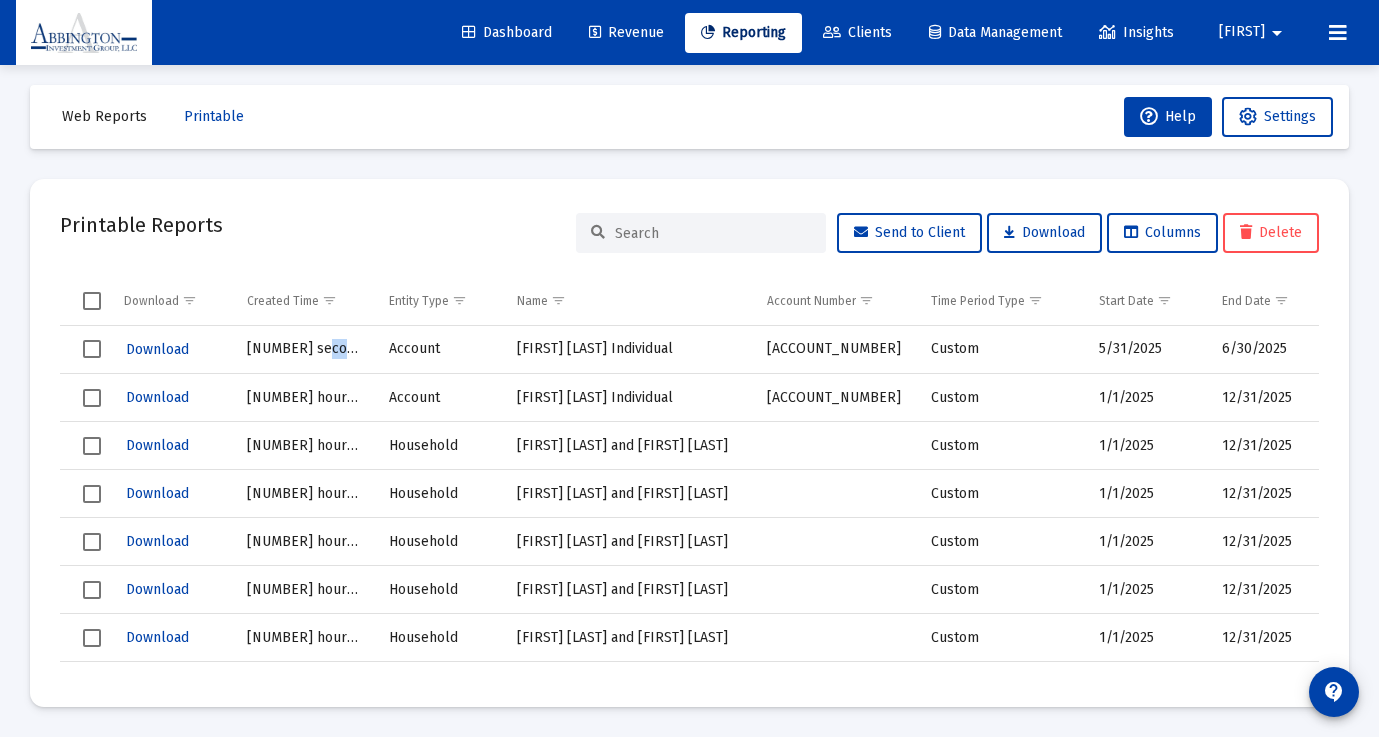 click on "[NUMBER] seconds ago" at bounding box center (304, 350) 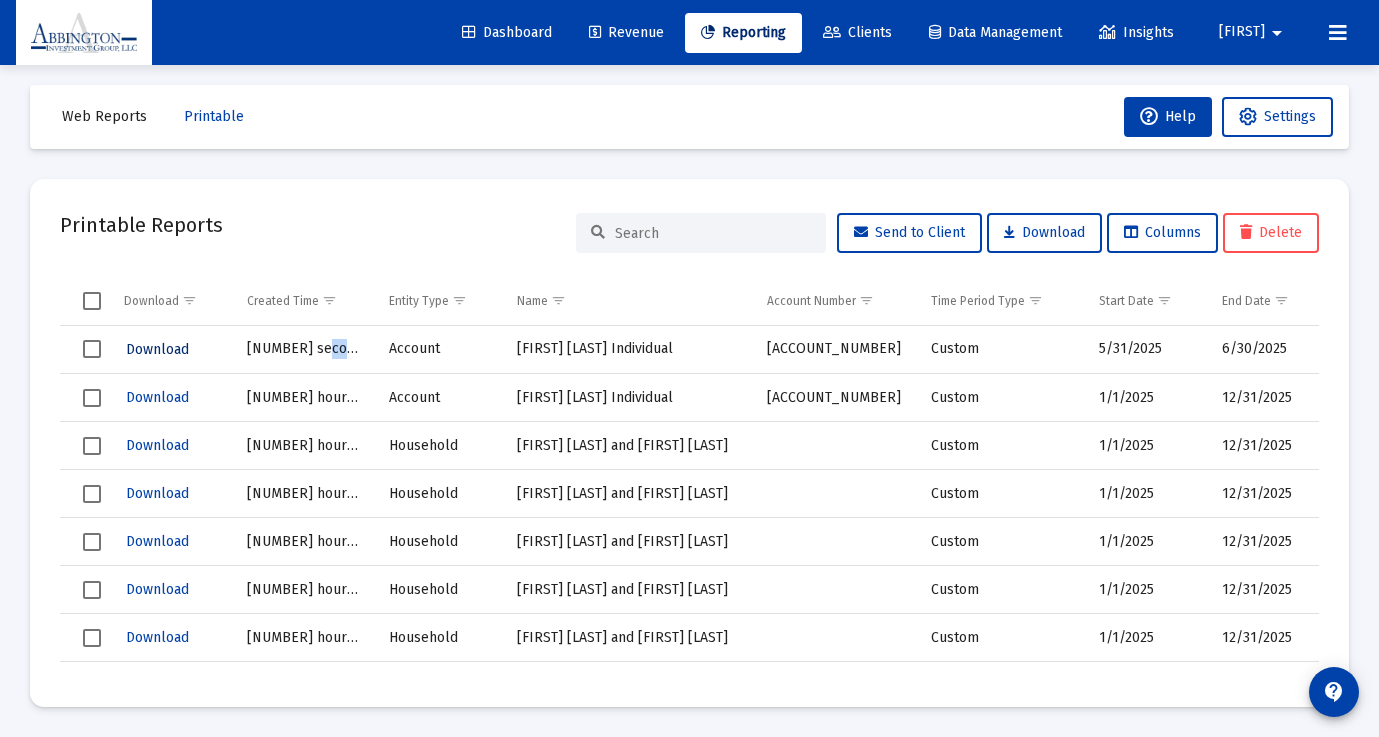 click on "Download" at bounding box center (157, 349) 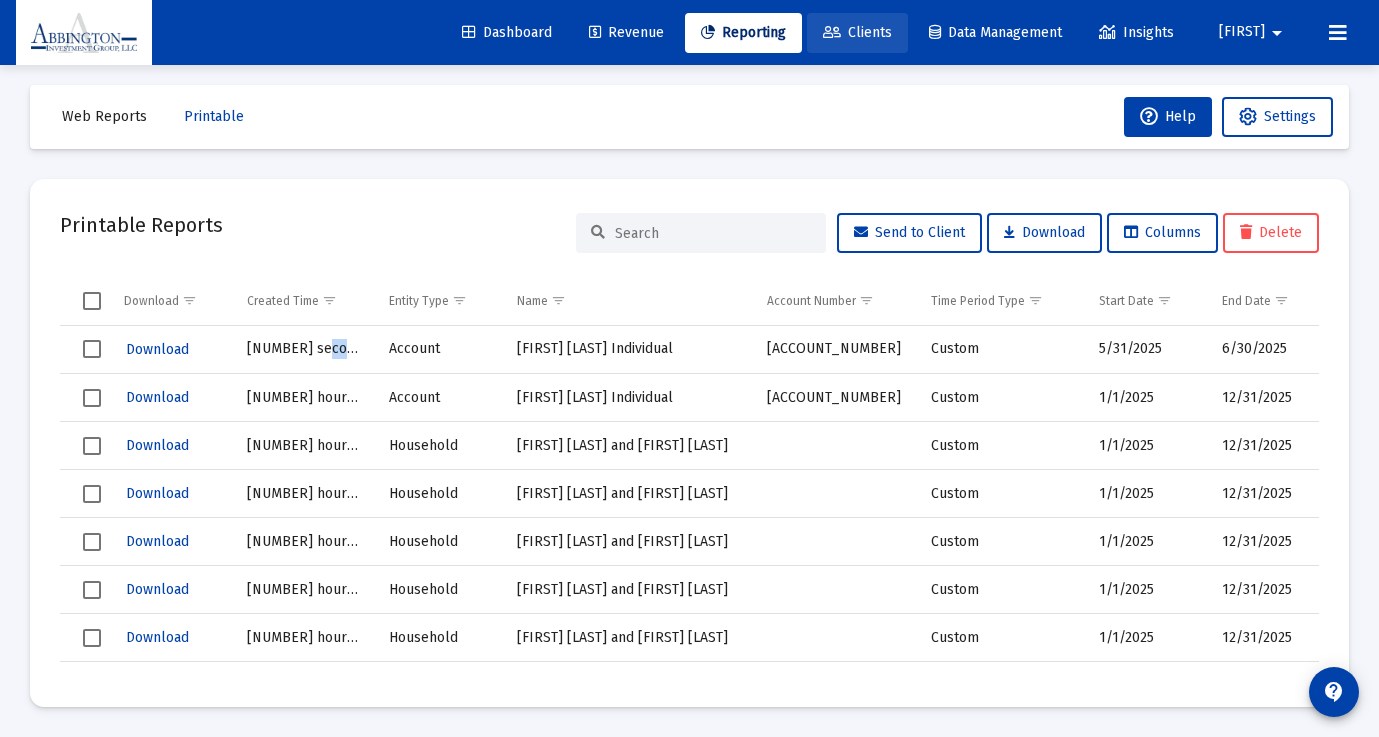 click on "Clients" at bounding box center [857, 32] 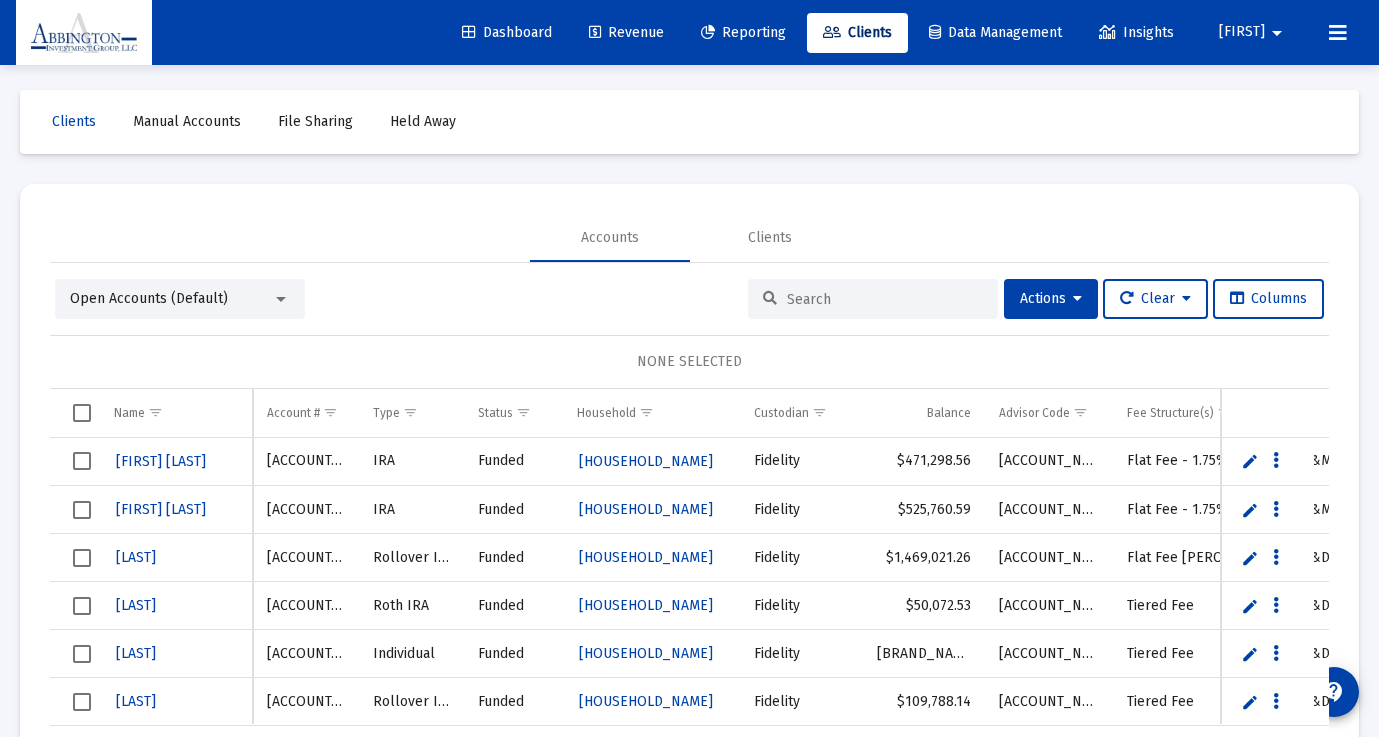 scroll, scrollTop: 0, scrollLeft: 0, axis: both 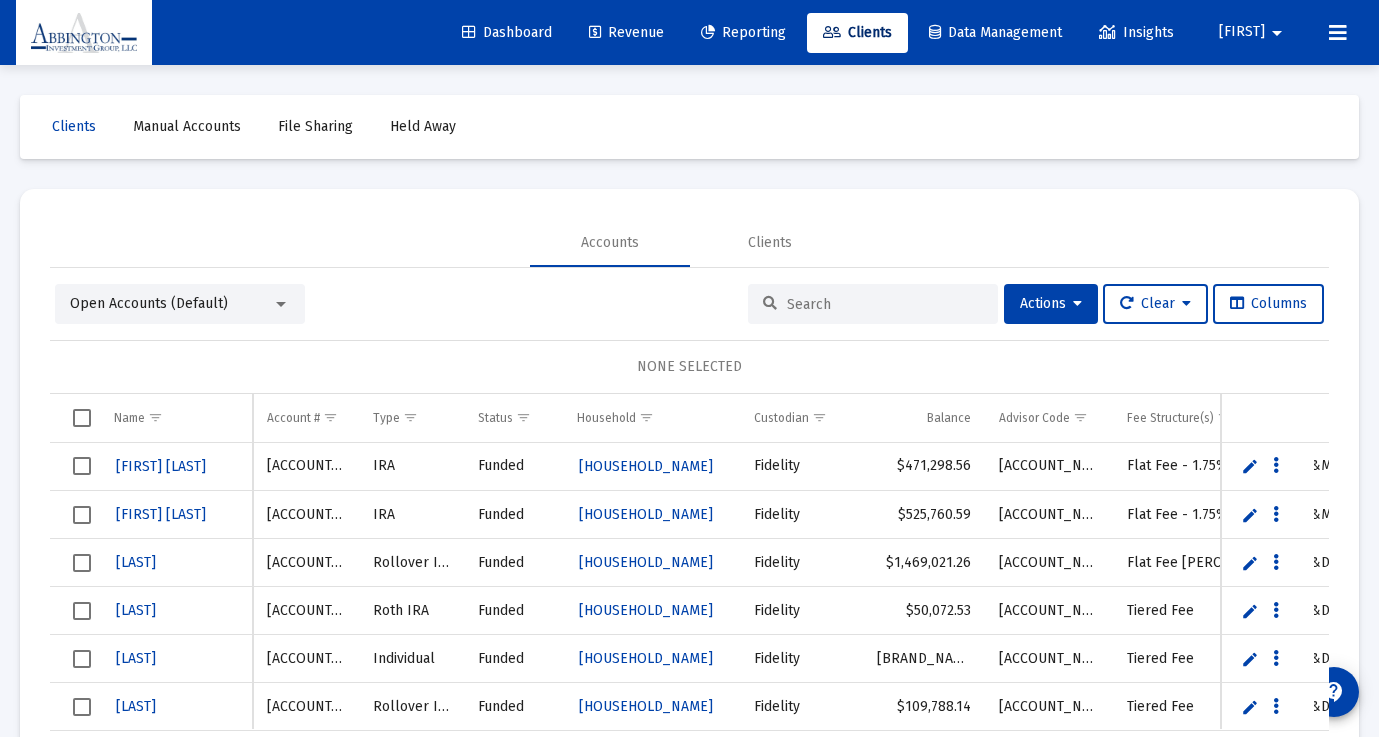 click at bounding box center (885, 304) 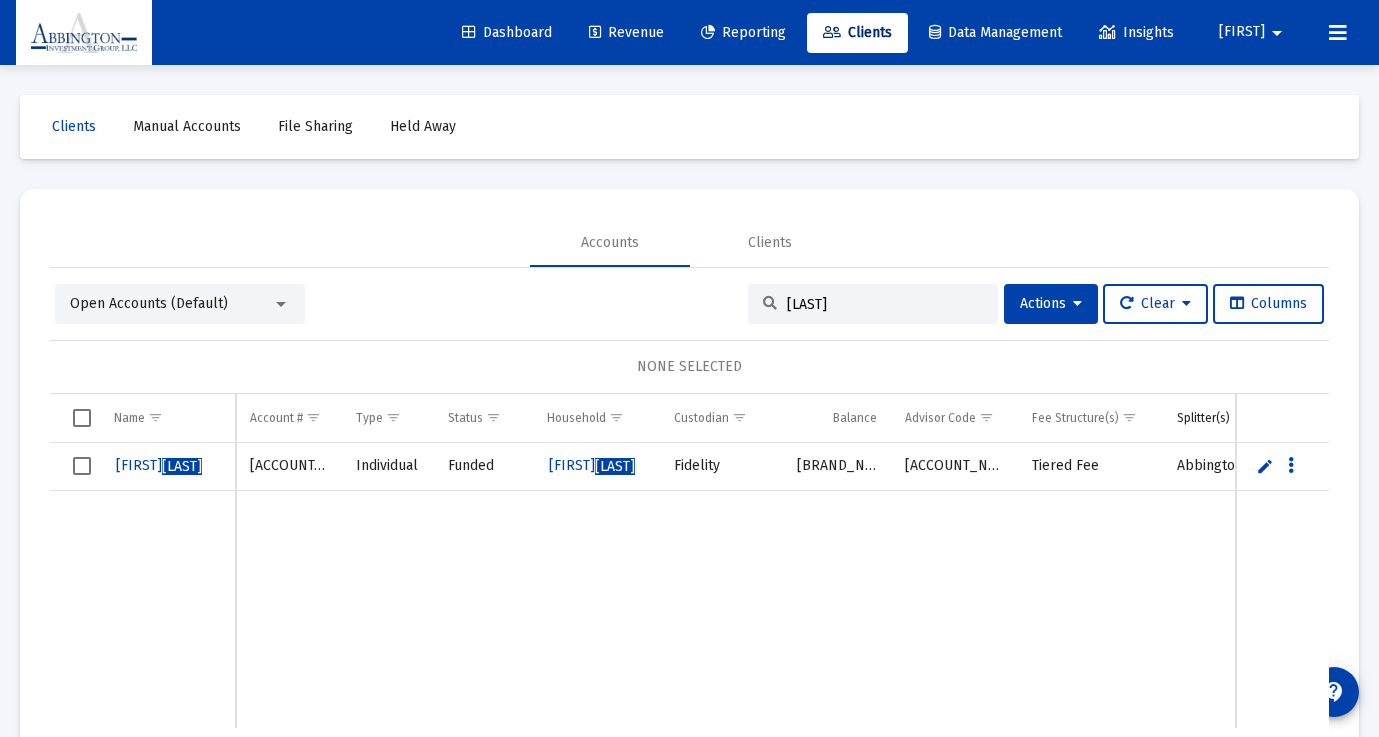 type on "[LAST]" 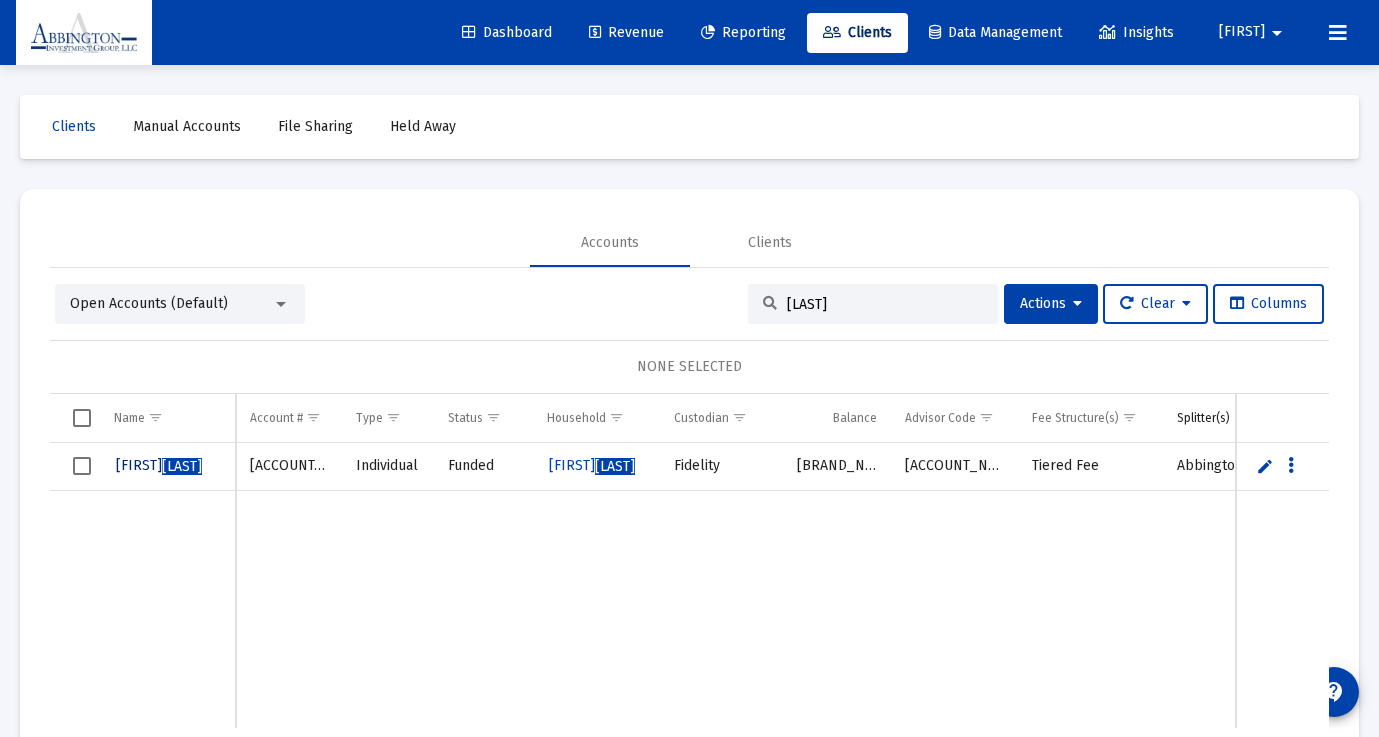click on "[FIRST] [LAST]" at bounding box center [159, 465] 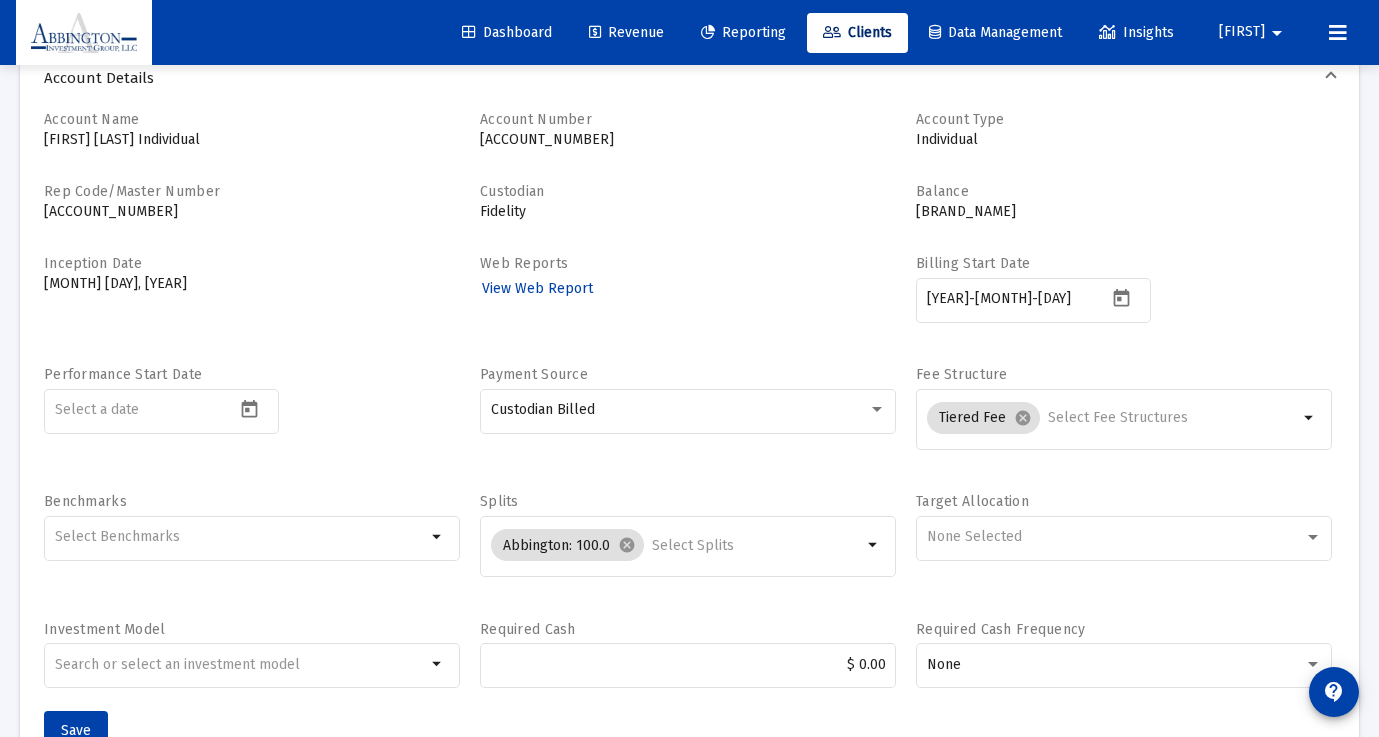 scroll, scrollTop: 72, scrollLeft: 0, axis: vertical 